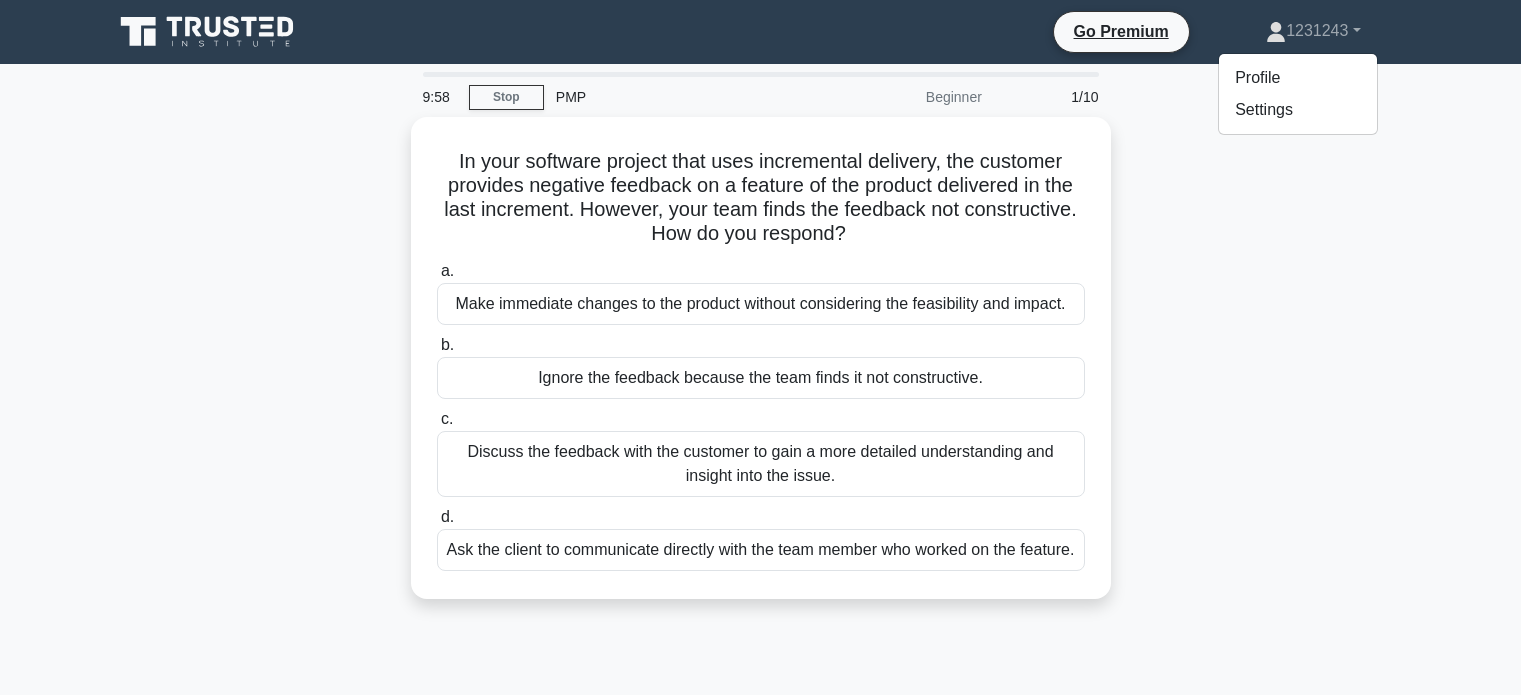 scroll, scrollTop: 0, scrollLeft: 0, axis: both 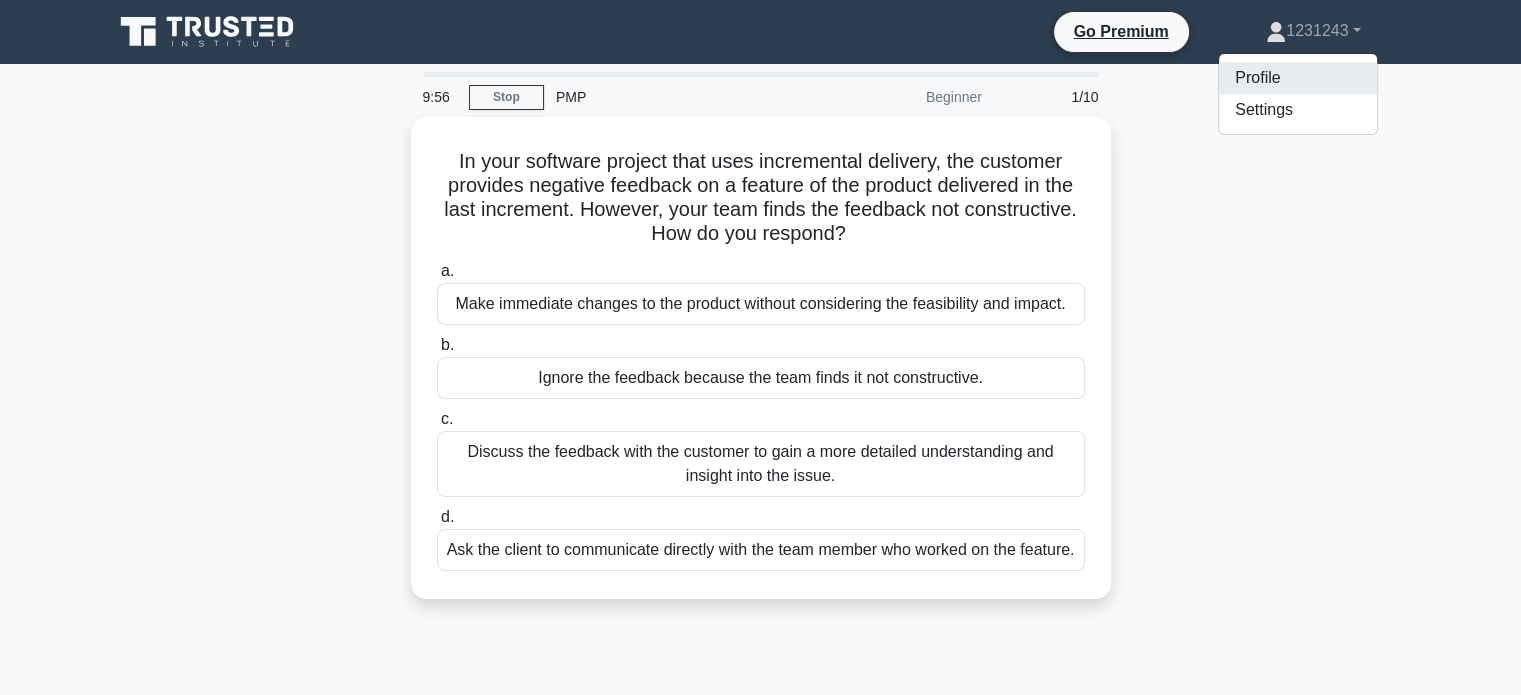 click on "Profile" at bounding box center [1298, 78] 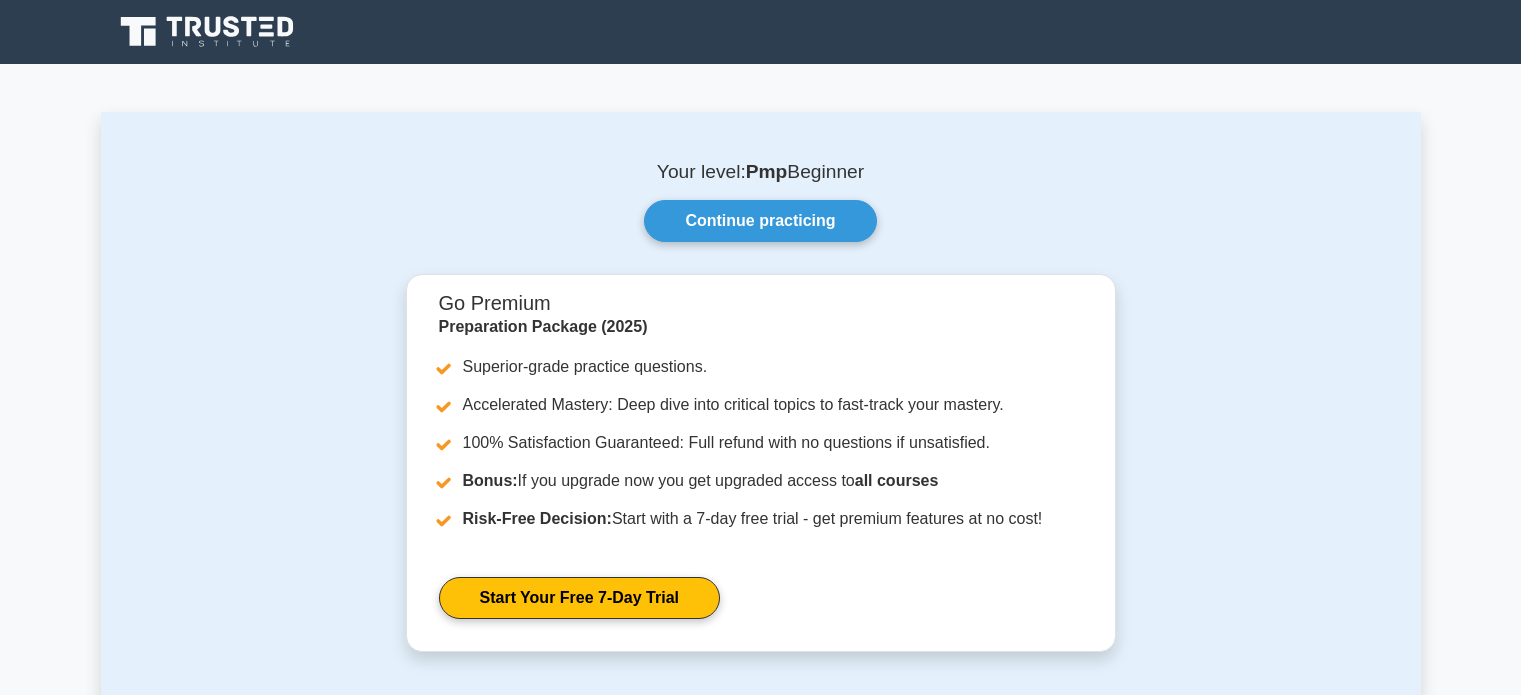 scroll, scrollTop: 0, scrollLeft: 0, axis: both 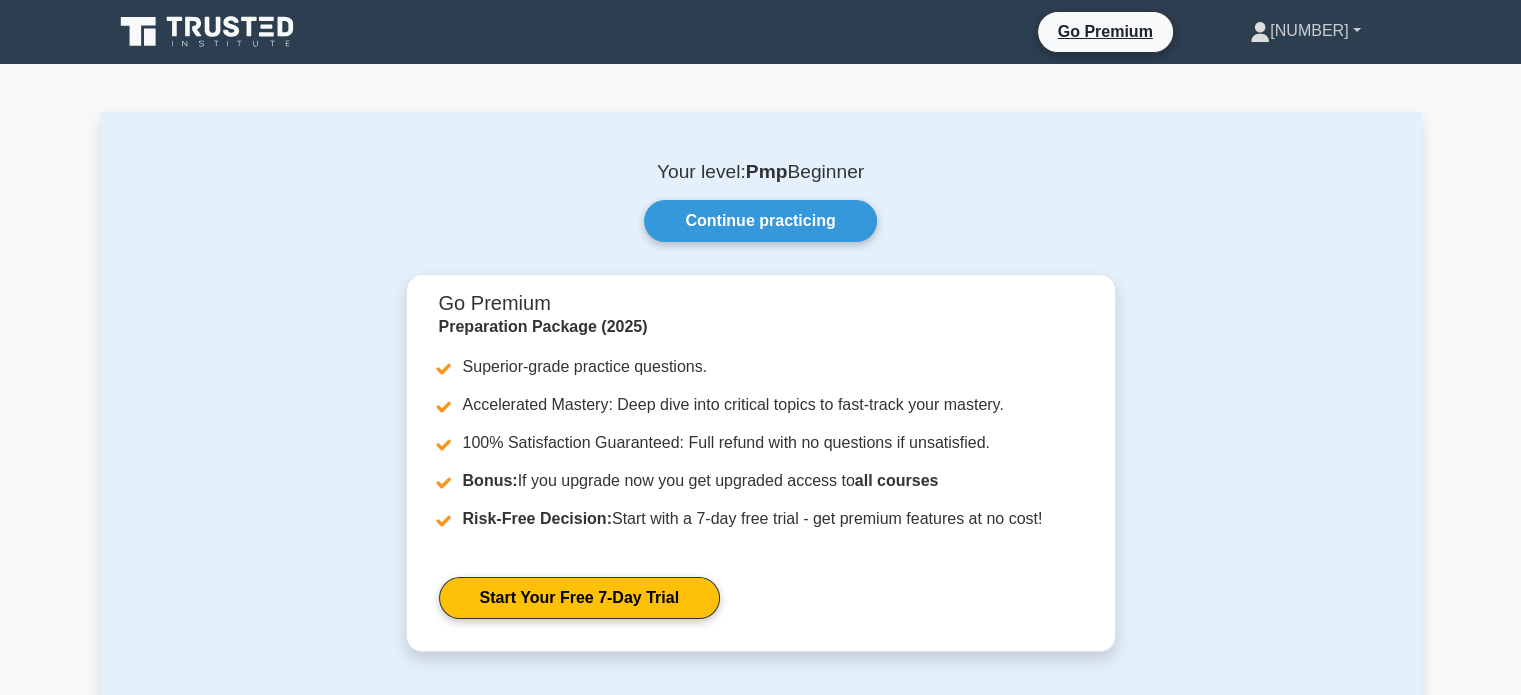 click on "[NUMBER]" at bounding box center (1305, 31) 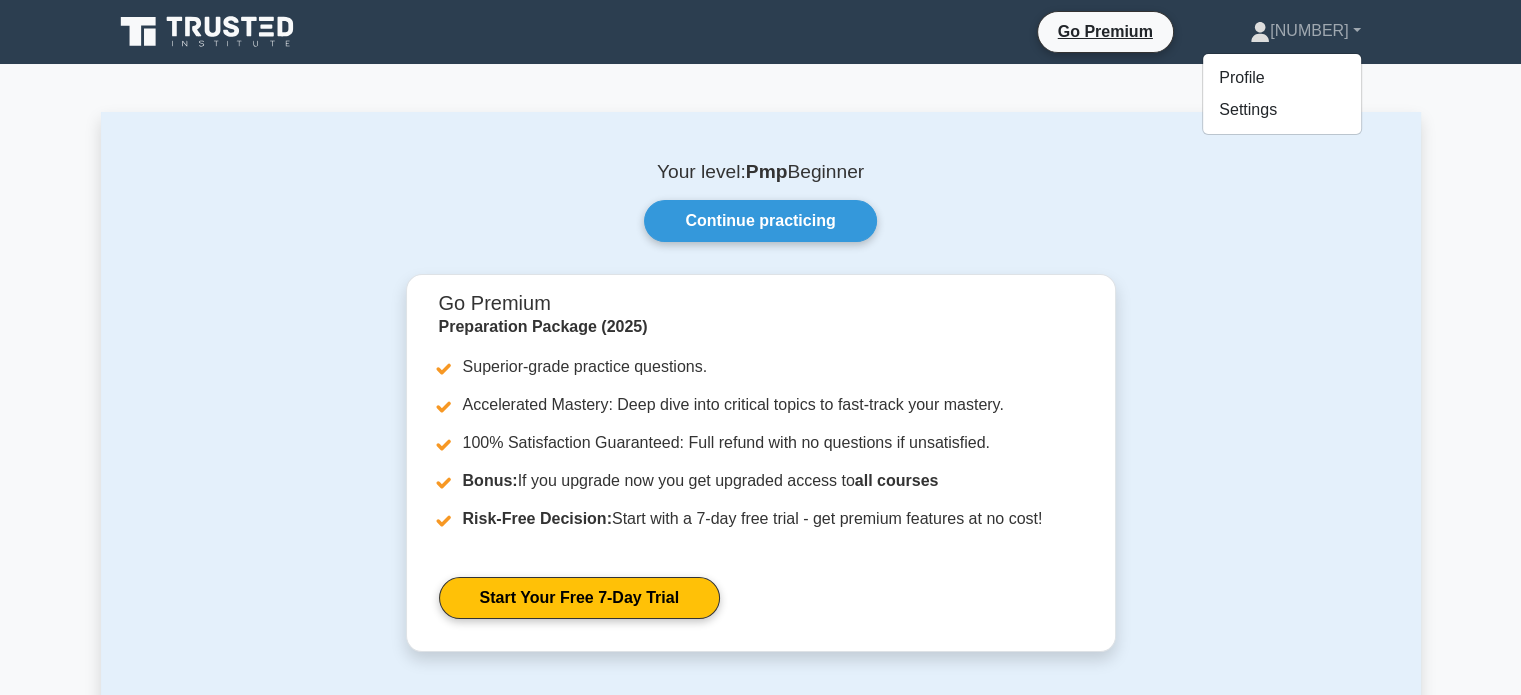 click on "Your level:
Pmp  Beginner
Continue practicing
Go Premium
Preparation Package (2025)
Superior-grade   practice questions.
Accelerated Mastery: Deep dive into critical topics to fast-track your mastery.
100% Satisfaction Guaranteed: Full refund with no questions if unsatisfied.
Bonus:  If you upgrade now you get upgraded access to  all courses
Risk-Free Decision:" at bounding box center (761, 544) 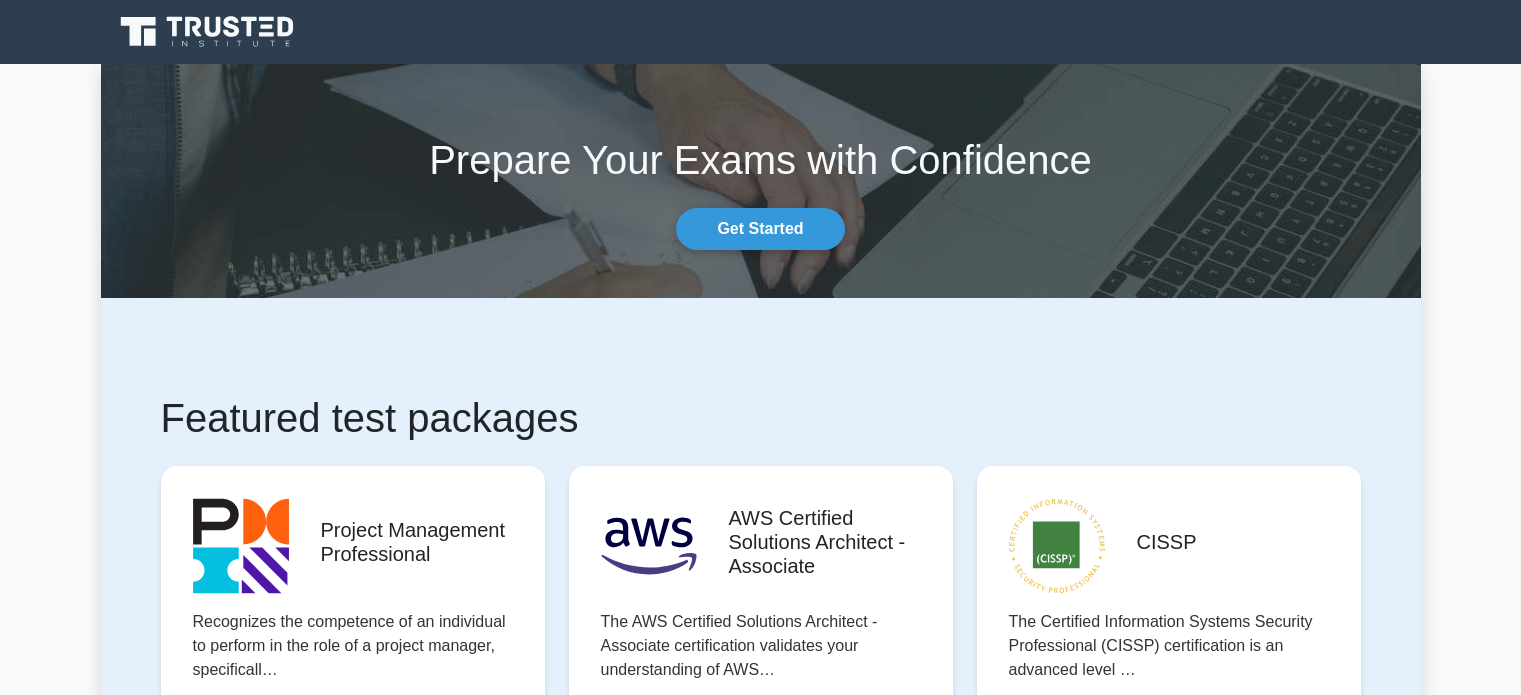 scroll, scrollTop: 0, scrollLeft: 0, axis: both 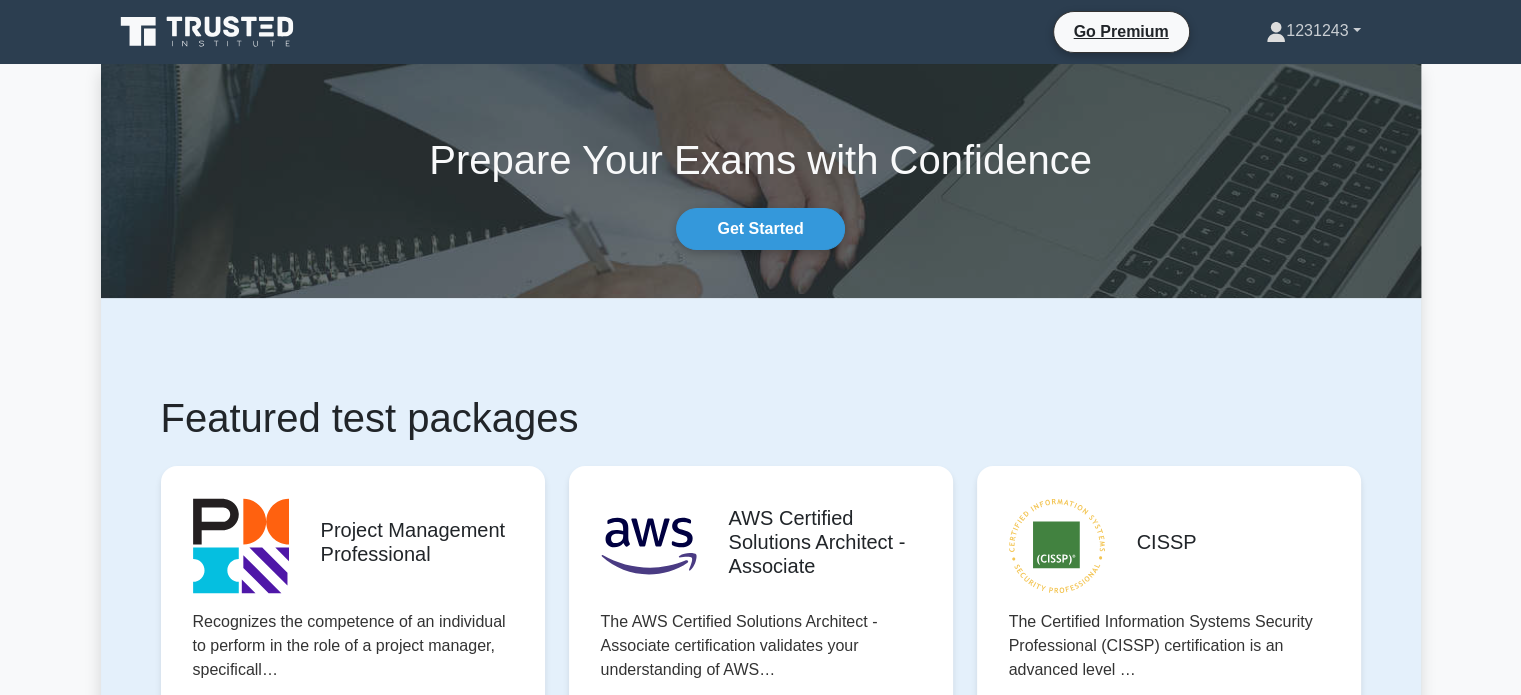 click on "1231243" at bounding box center [1313, 31] 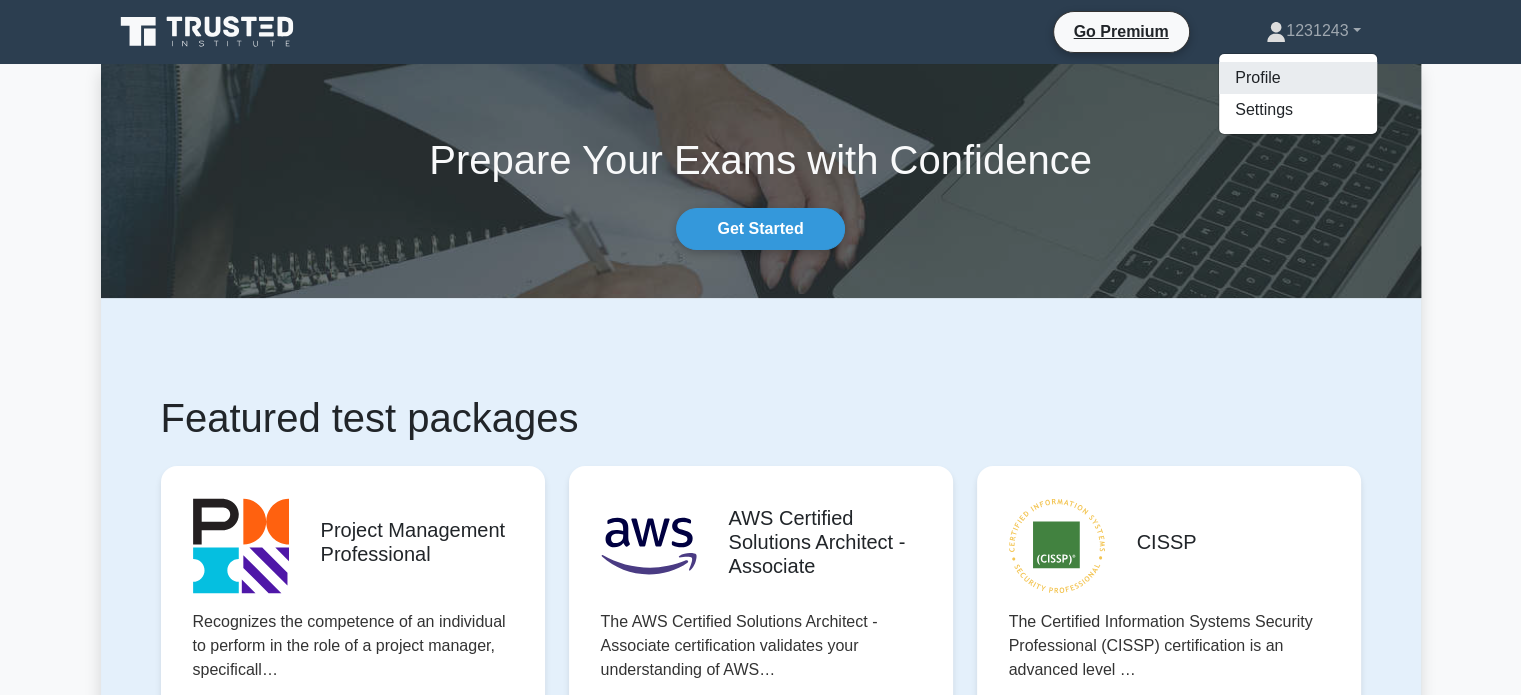 click on "Profile" at bounding box center [1298, 78] 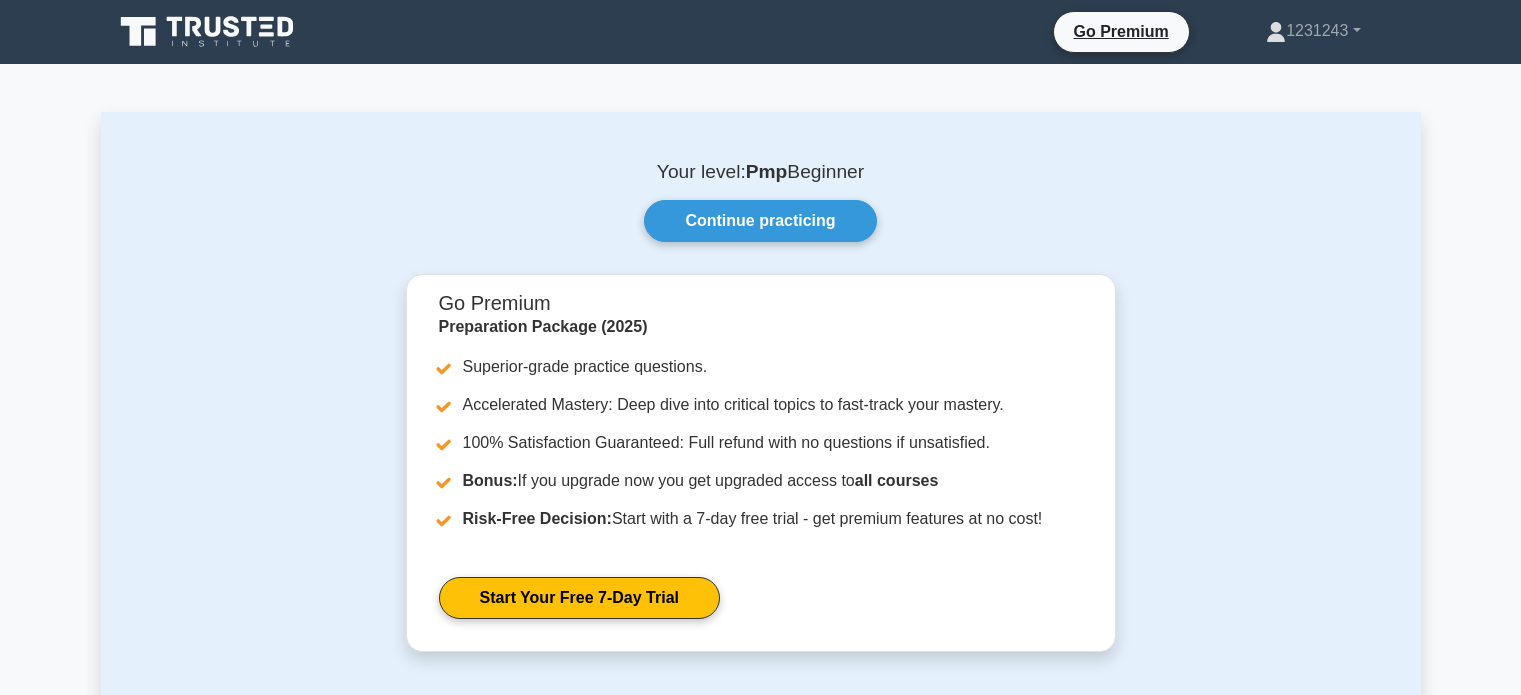 scroll, scrollTop: 0, scrollLeft: 0, axis: both 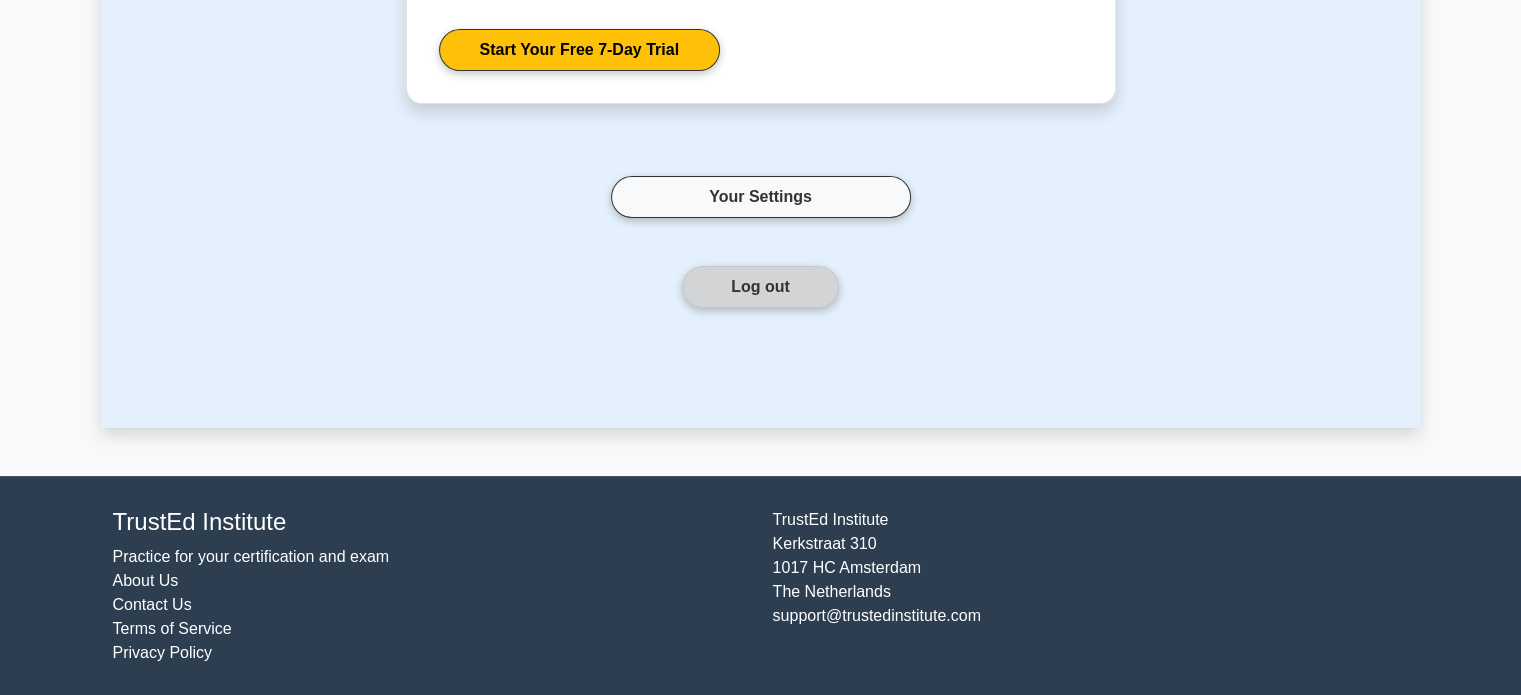 click on "Log out" at bounding box center (760, 287) 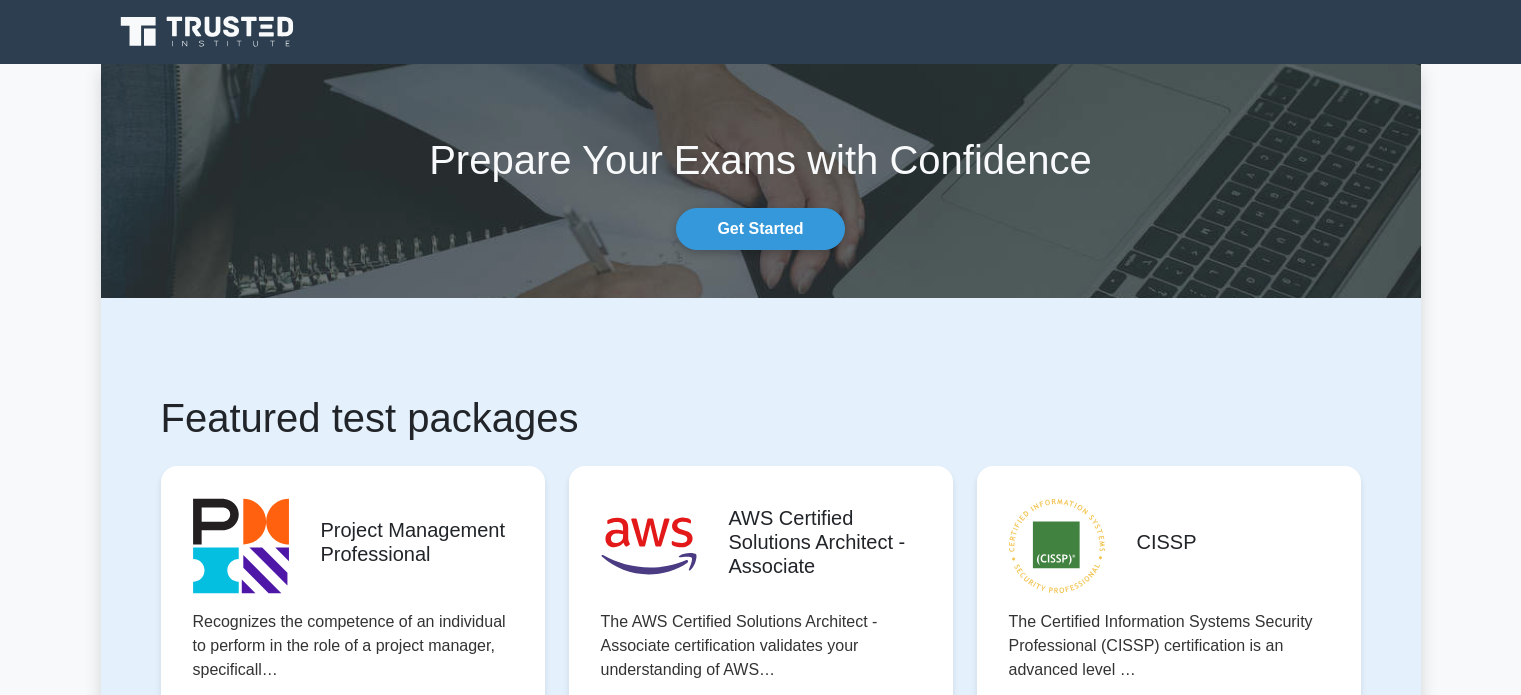 scroll, scrollTop: 0, scrollLeft: 0, axis: both 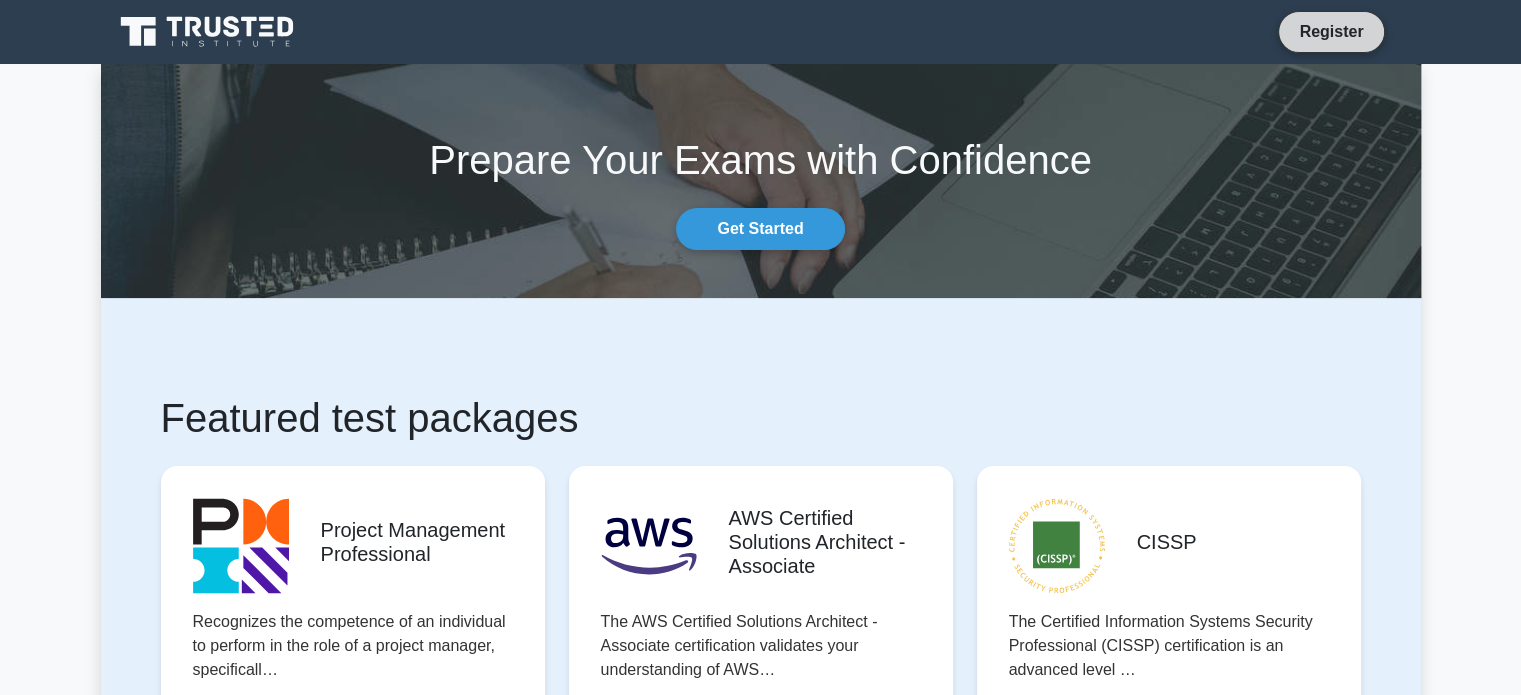click on "Register" at bounding box center [1331, 31] 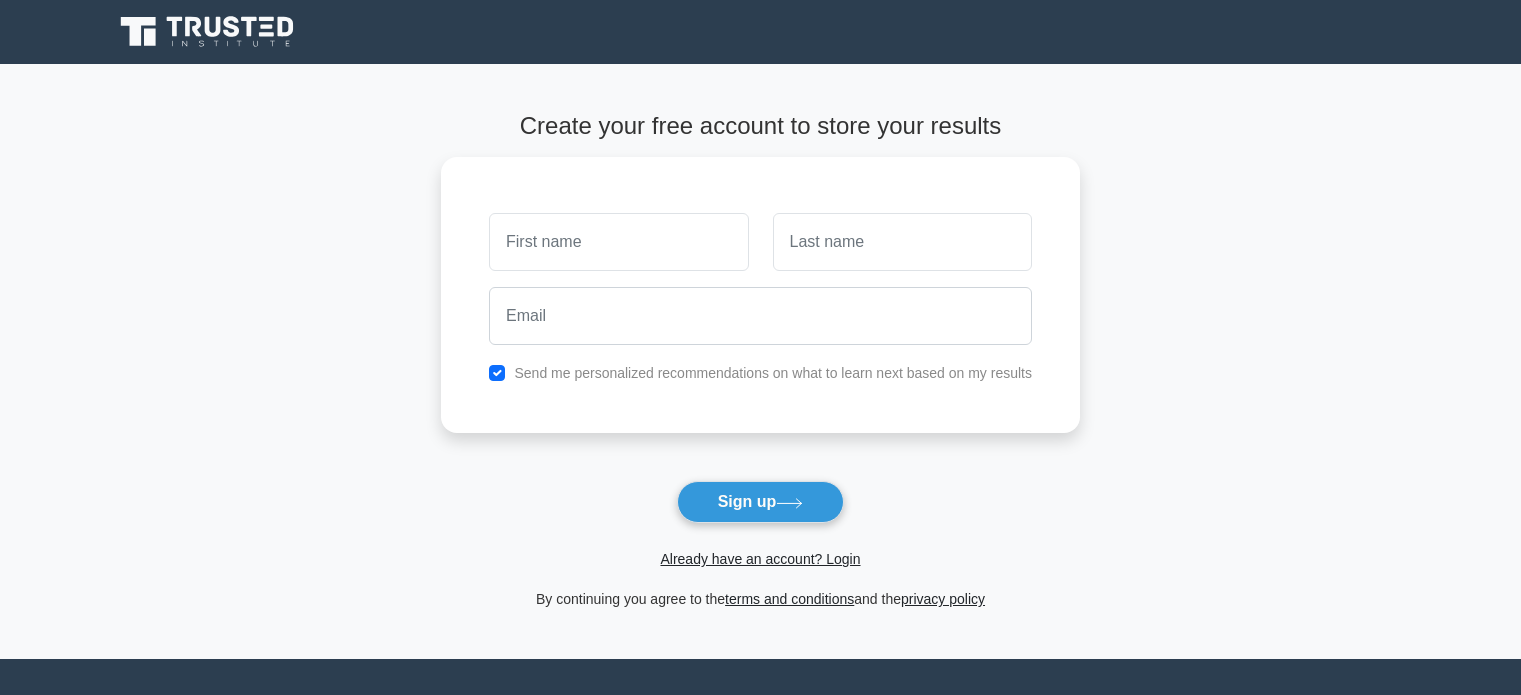 scroll, scrollTop: 0, scrollLeft: 0, axis: both 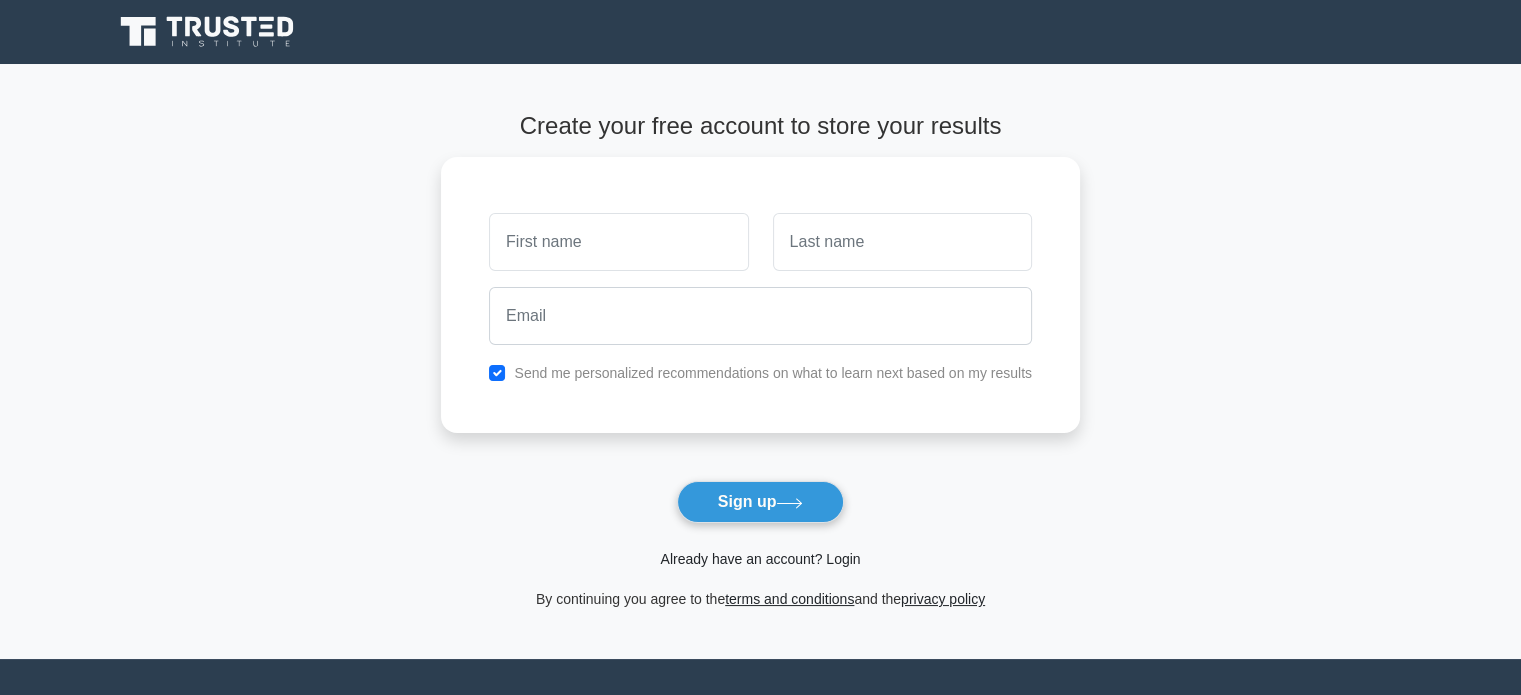 click on "Already have an account? Login" at bounding box center (760, 559) 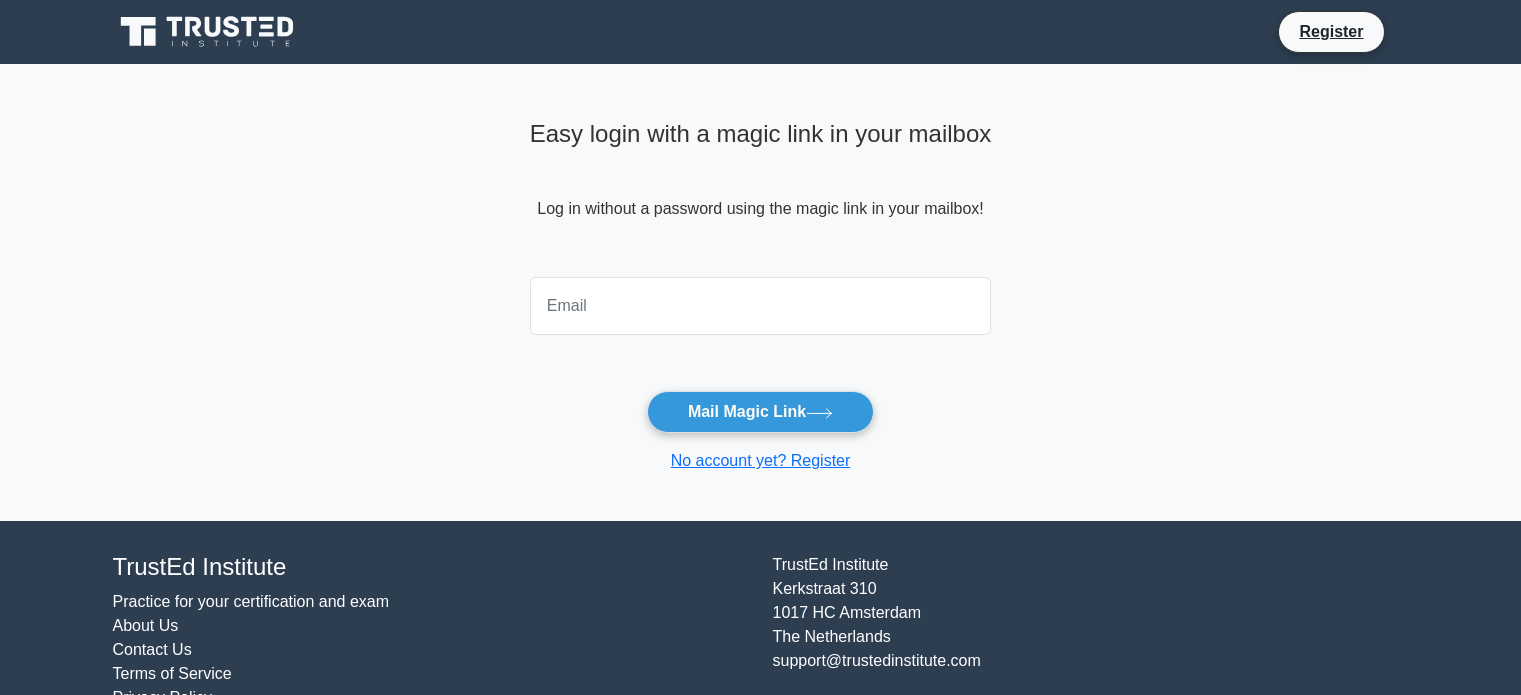 scroll, scrollTop: 0, scrollLeft: 0, axis: both 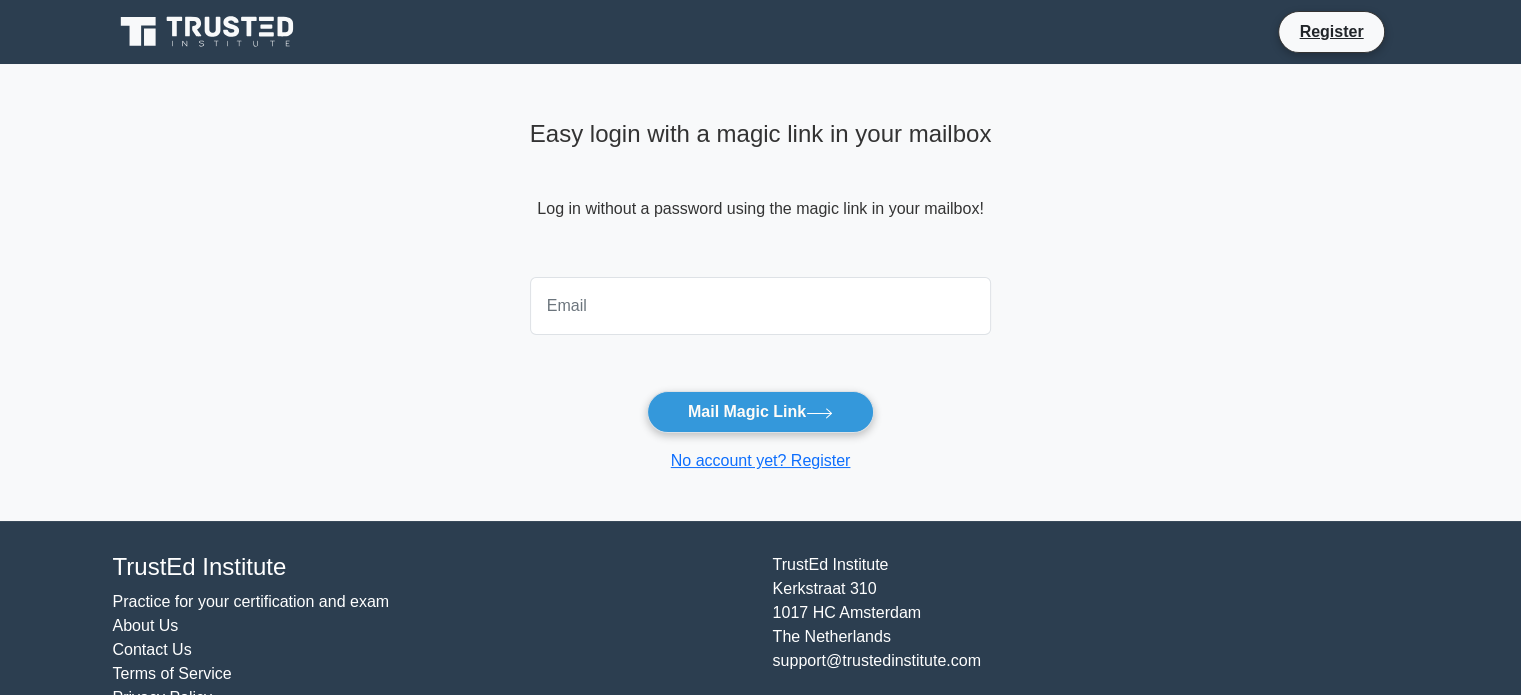 click at bounding box center (761, 306) 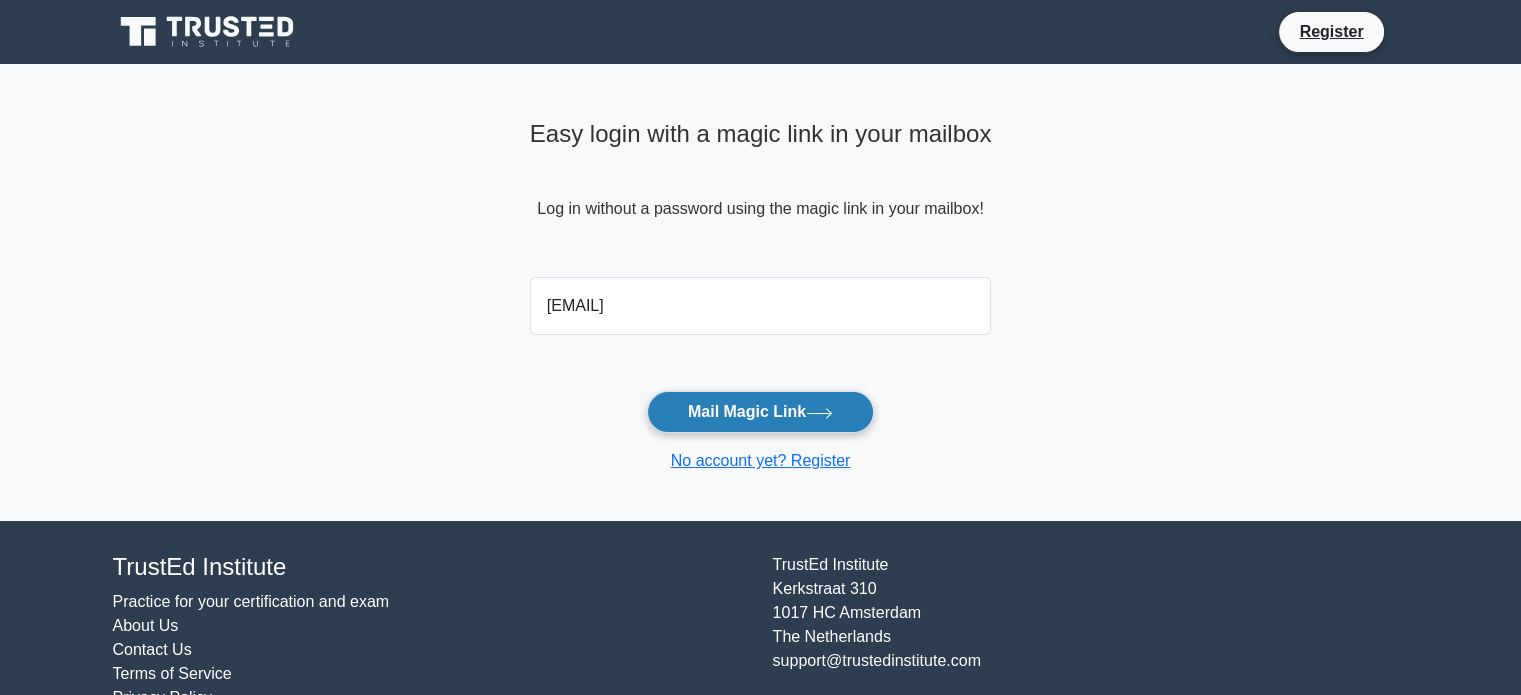 click on "Mail Magic Link" at bounding box center [760, 412] 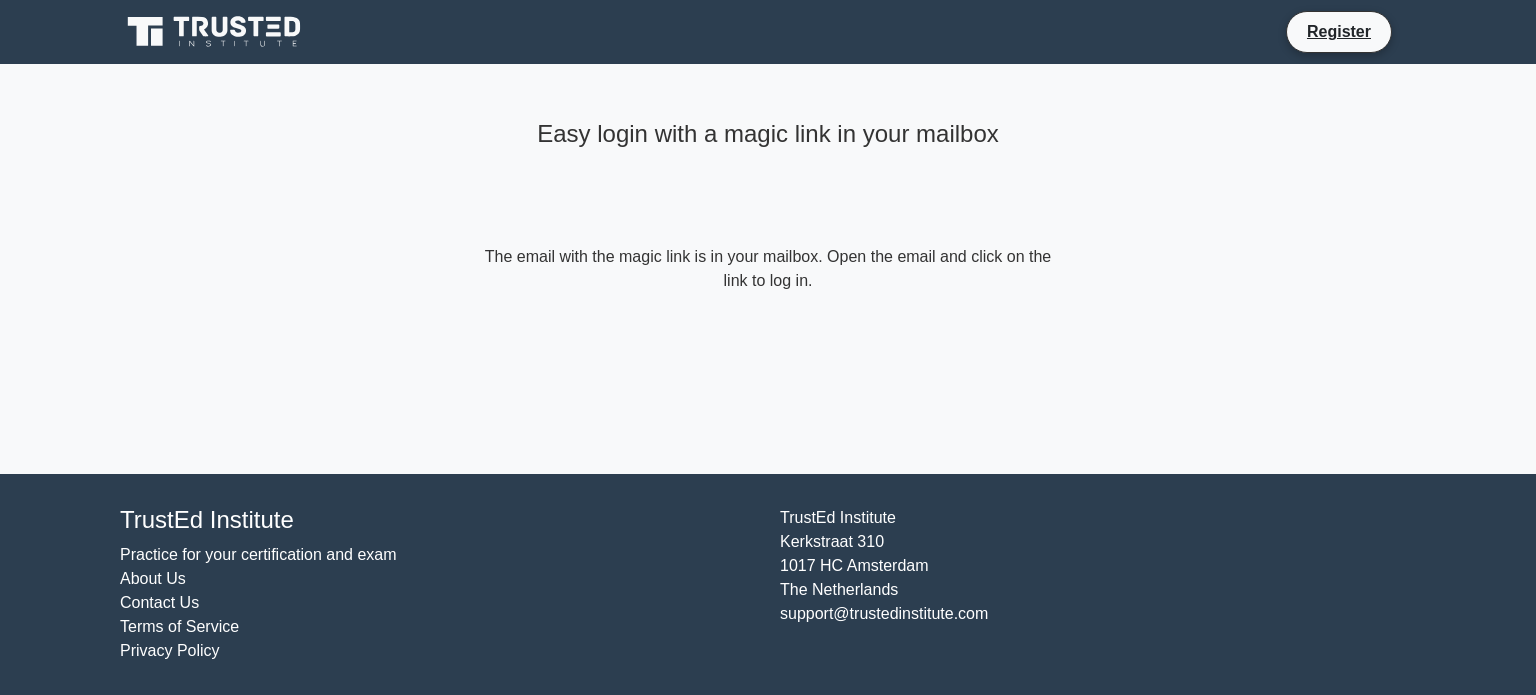 scroll, scrollTop: 0, scrollLeft: 0, axis: both 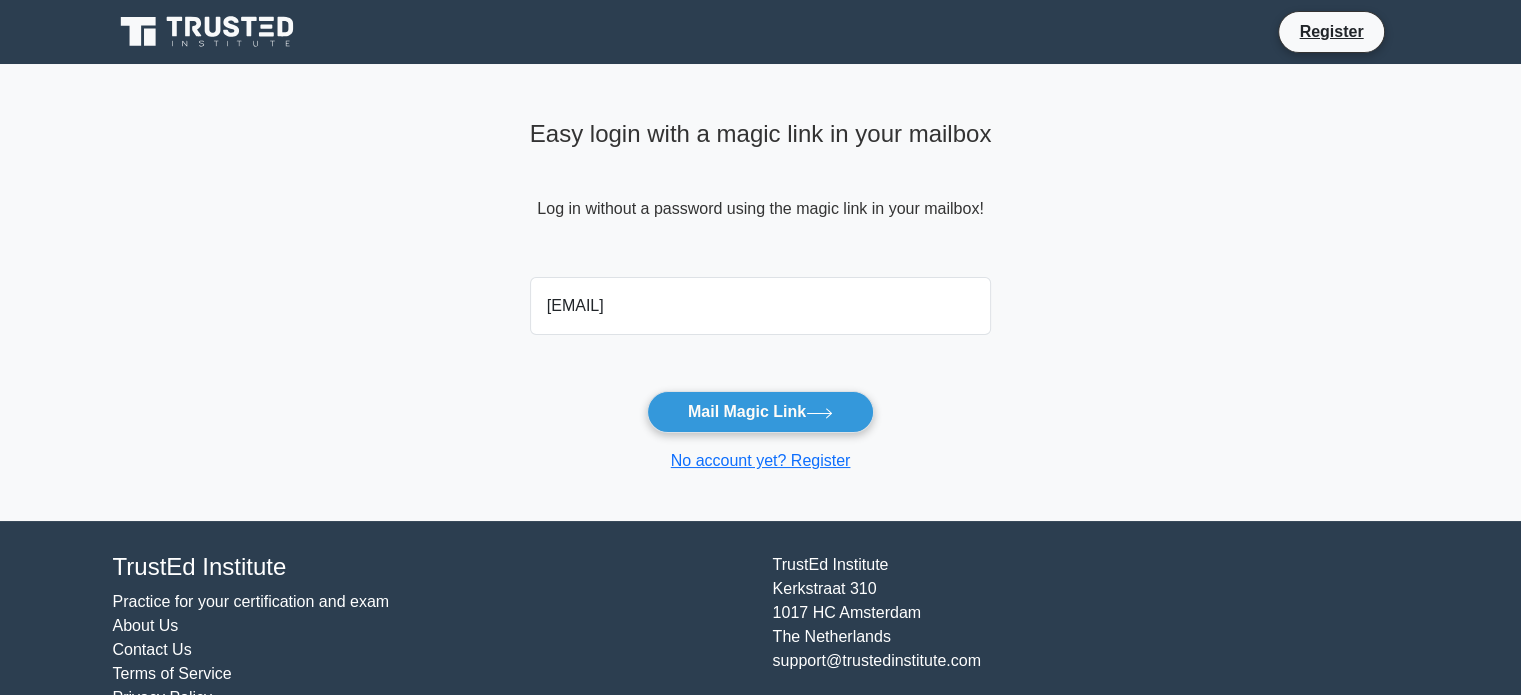 click on "Easy login with a magic link in your mailbox
Log in without a password using the magic link in your mailbox!
[EMAIL]
Mail Magic Link
No account yet? Register" at bounding box center [760, 292] 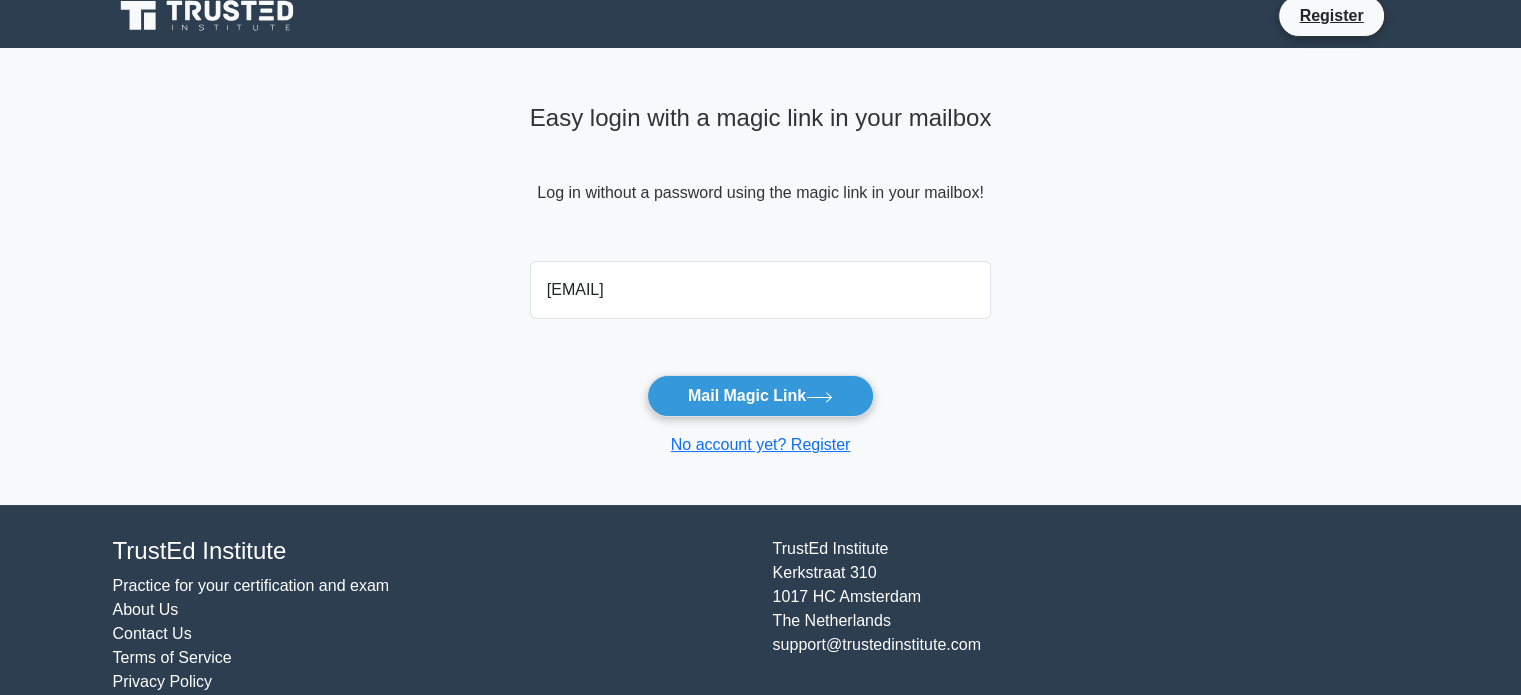 scroll, scrollTop: 0, scrollLeft: 0, axis: both 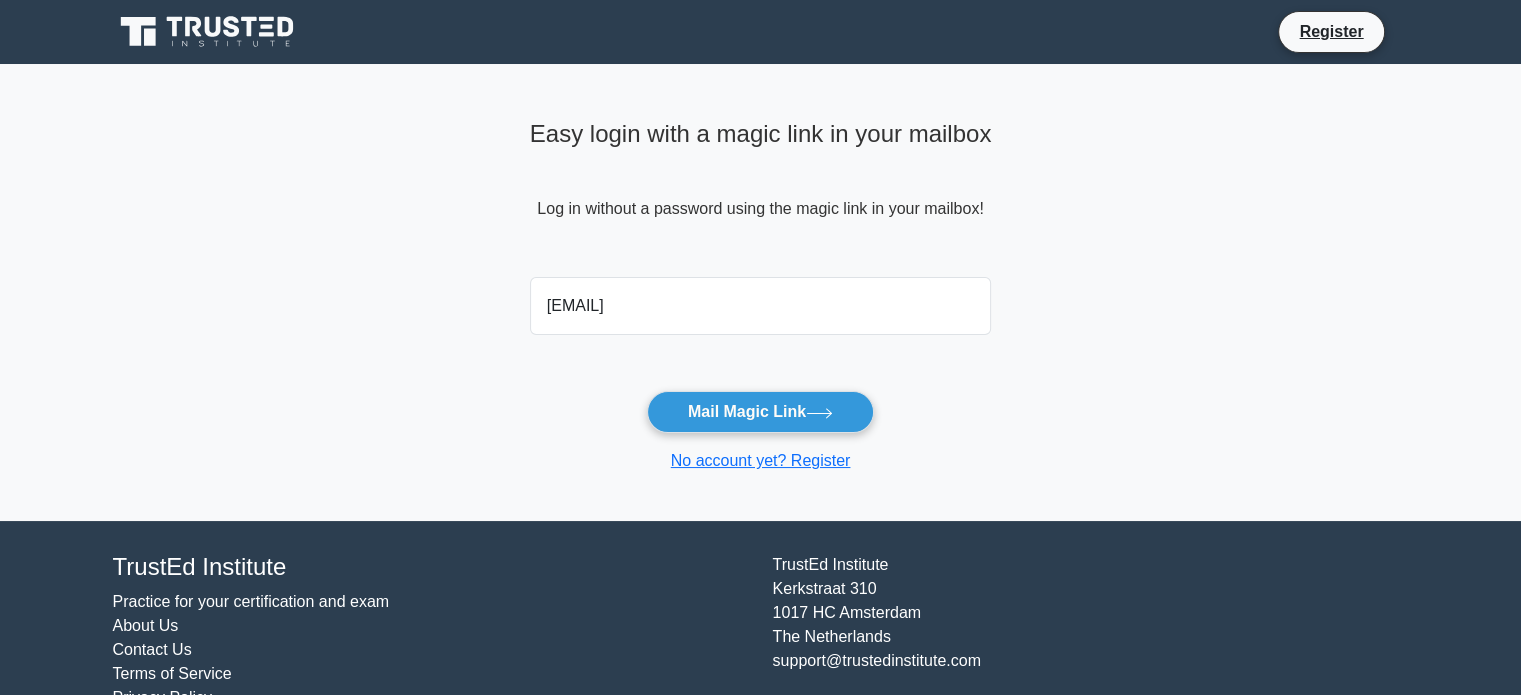 click on "Easy login with a magic link in your mailbox
Log in without a password using the magic link in your mailbox!
[EMAIL]
Mail Magic Link
No account yet? Register" at bounding box center [760, 292] 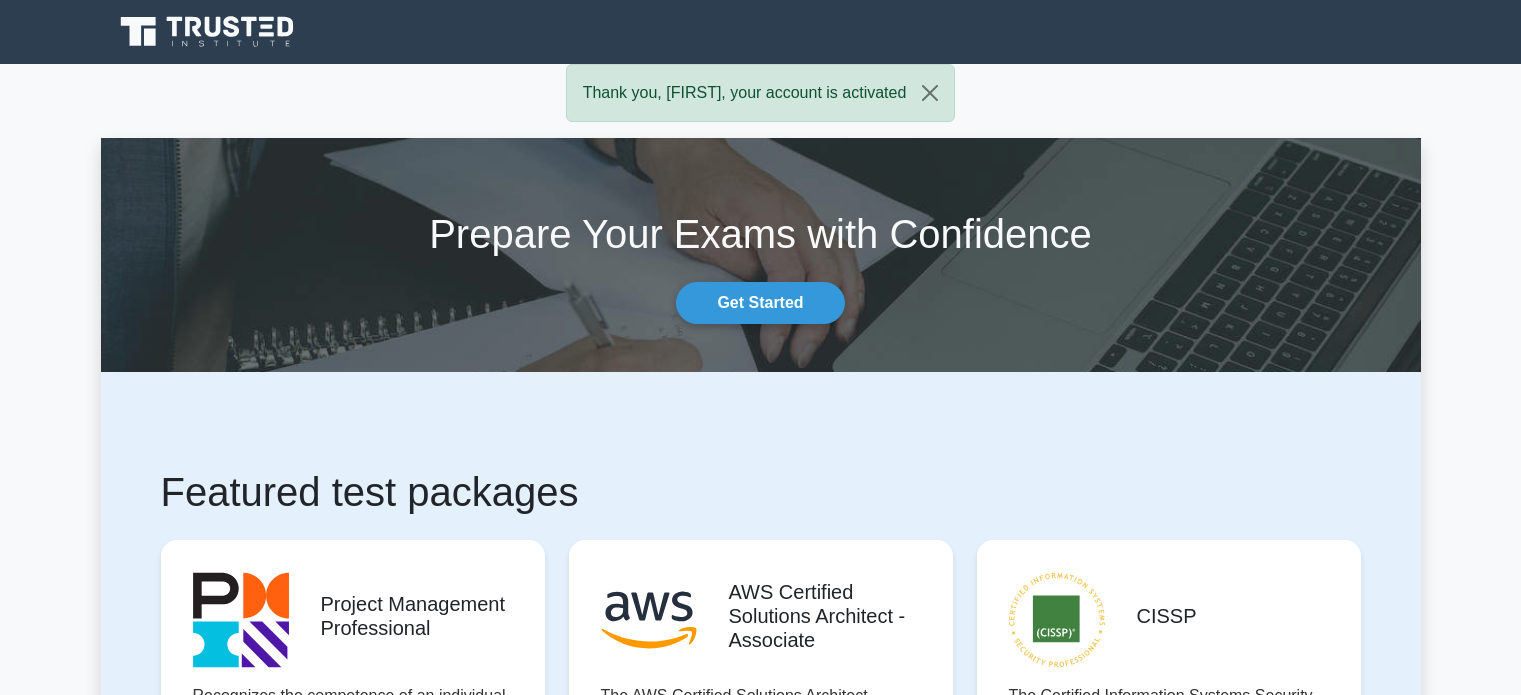 scroll, scrollTop: 0, scrollLeft: 0, axis: both 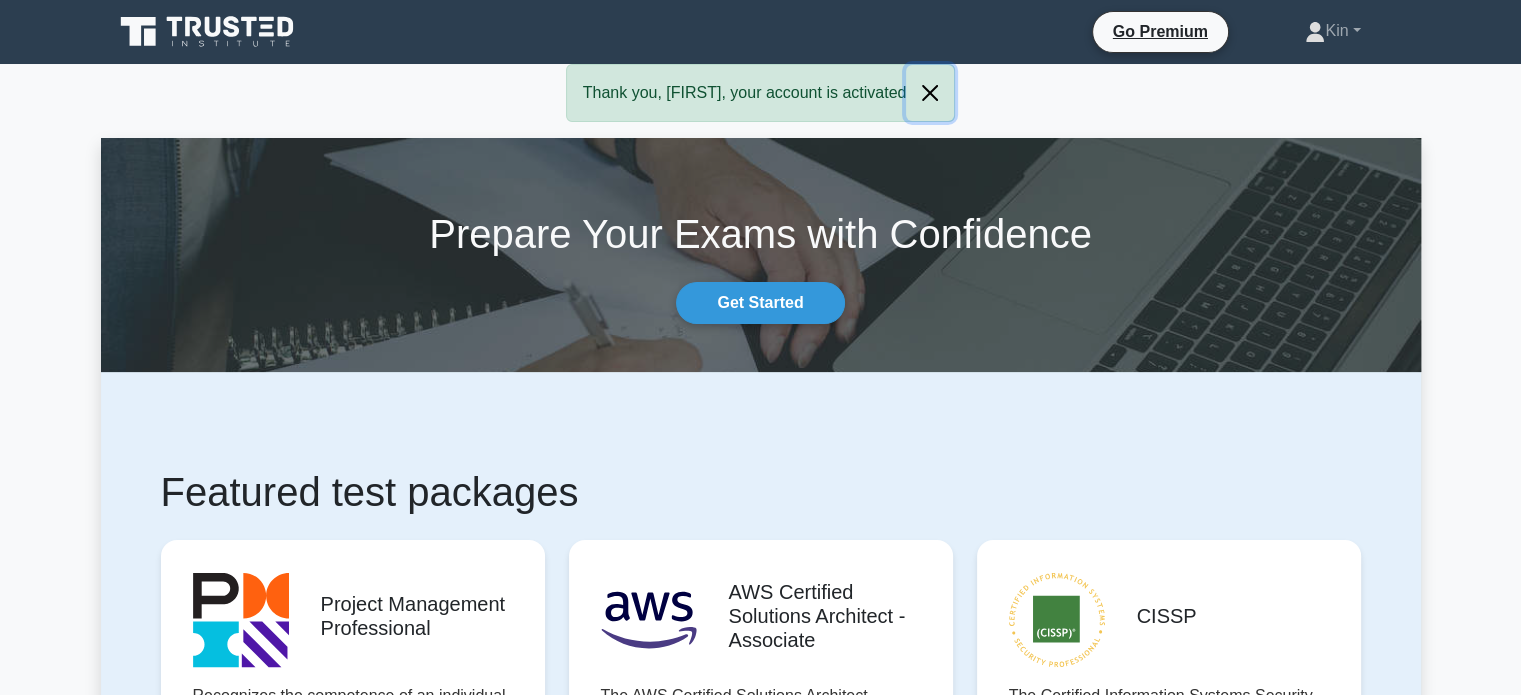 click at bounding box center (930, 93) 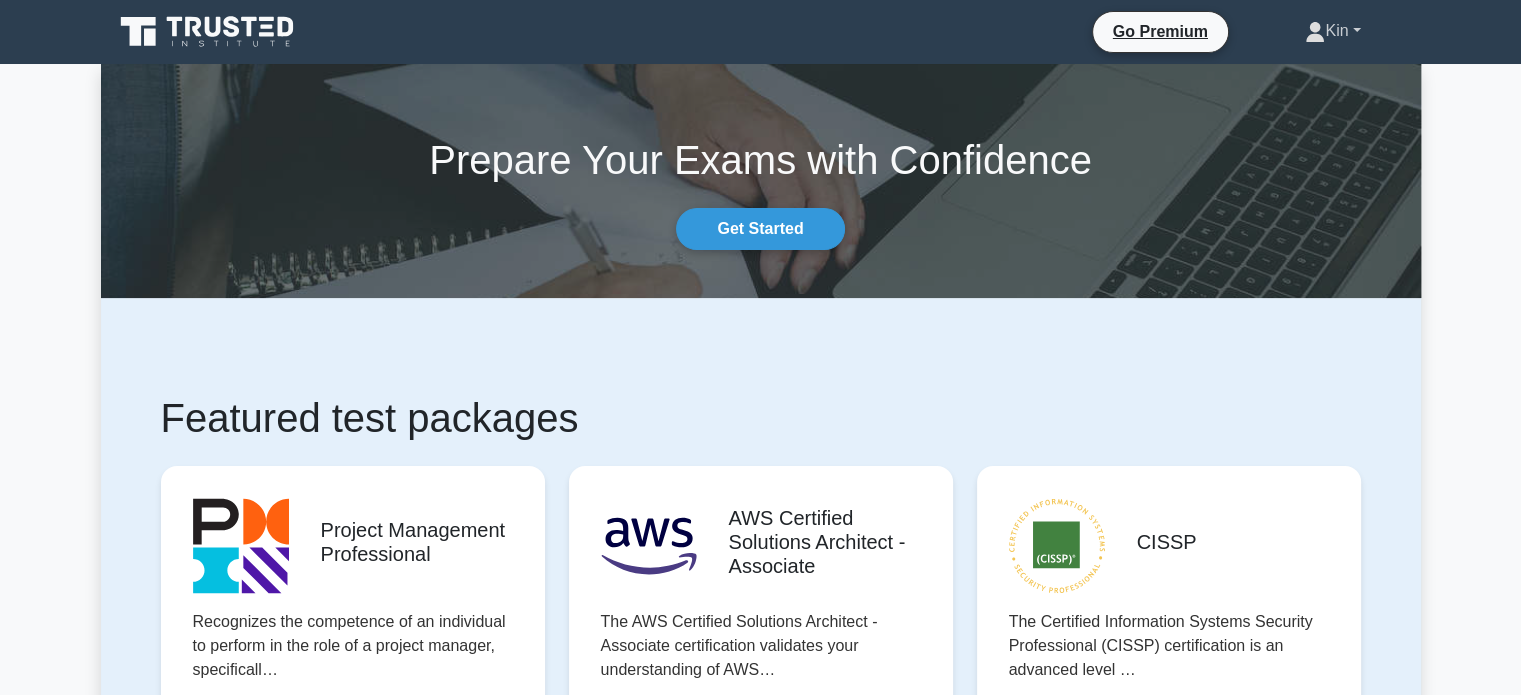 click on "Kin" at bounding box center (1332, 31) 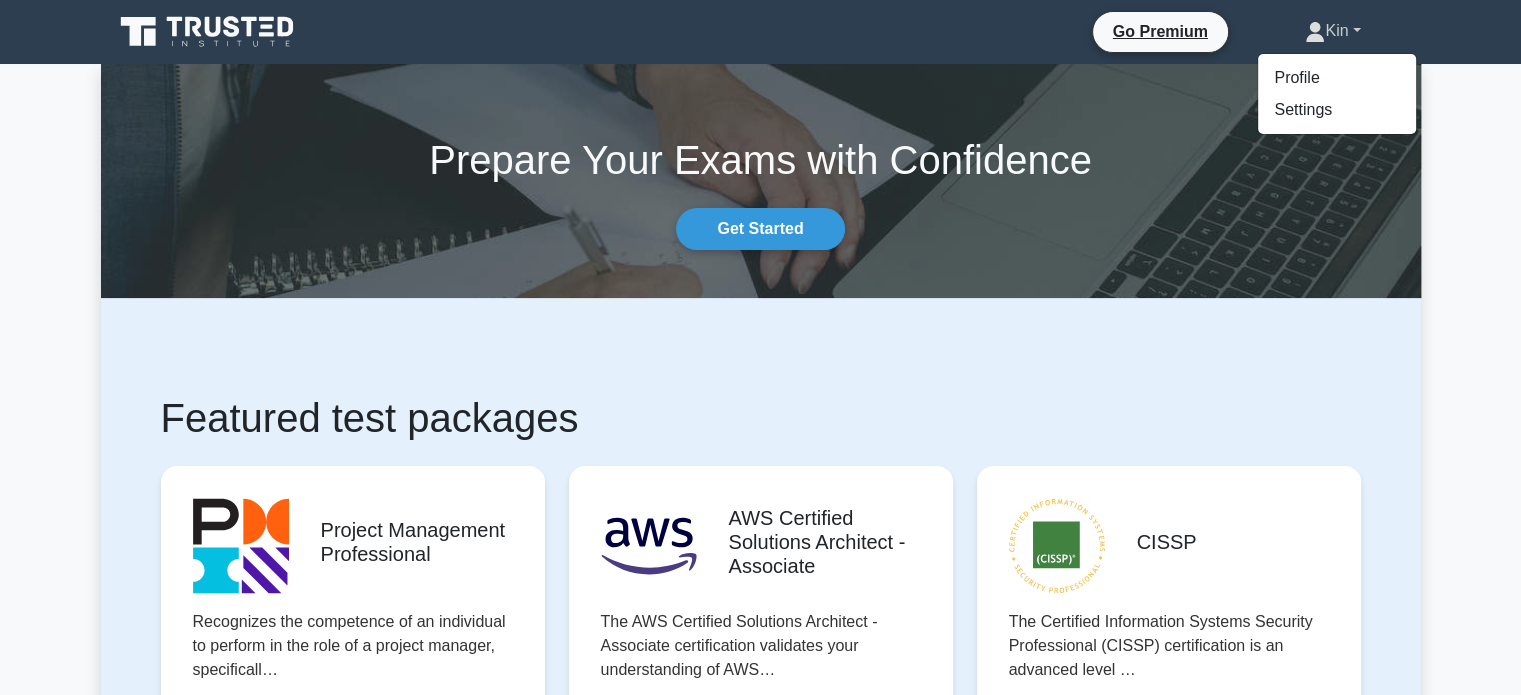click on "Kin" at bounding box center (1332, 31) 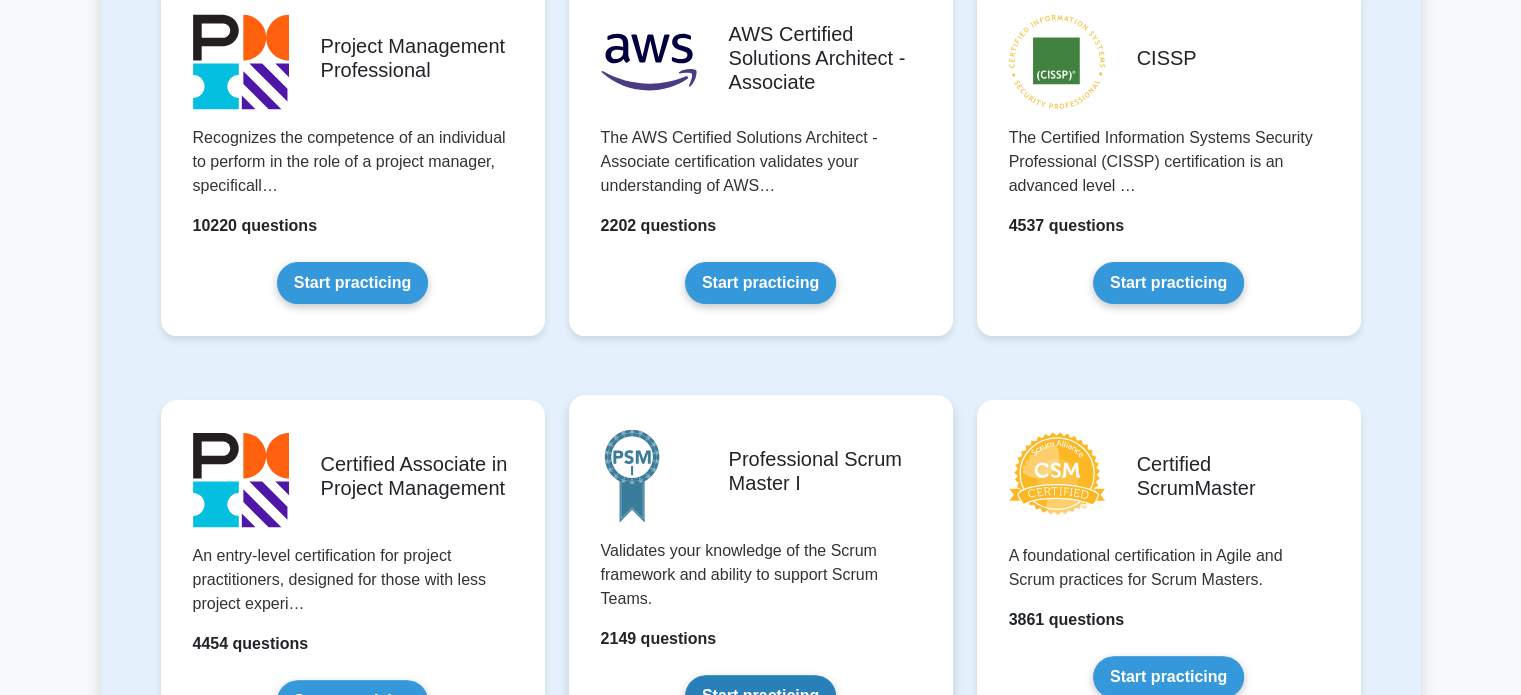 scroll, scrollTop: 300, scrollLeft: 0, axis: vertical 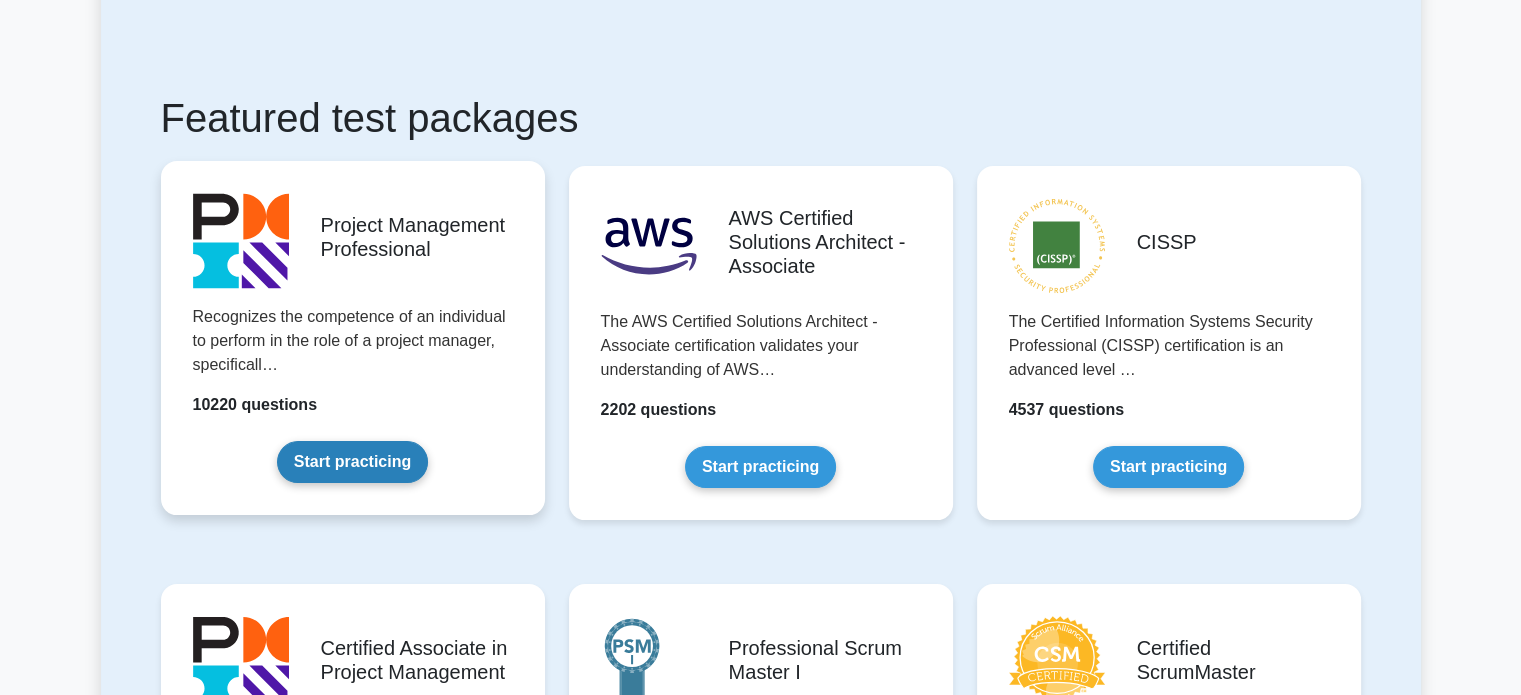click on "Start practicing" at bounding box center (352, 462) 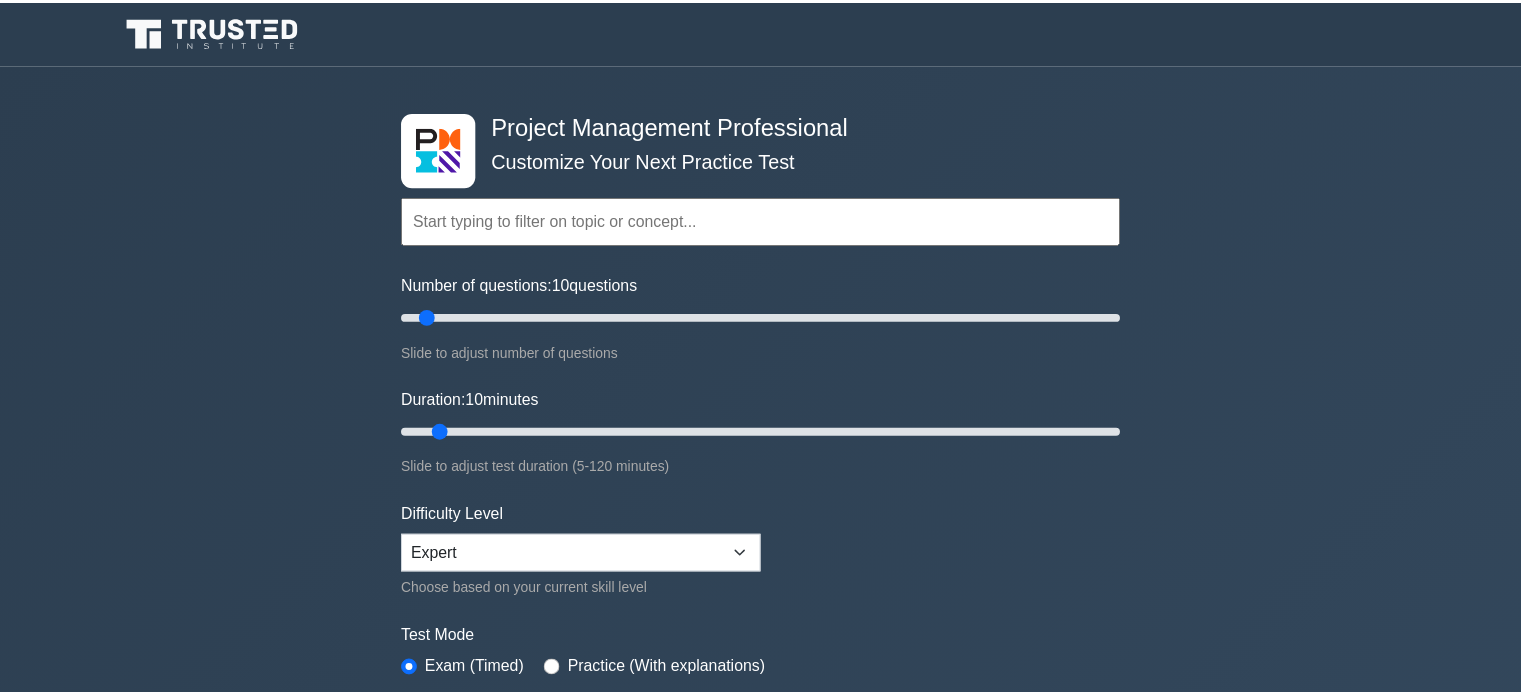 scroll, scrollTop: 0, scrollLeft: 0, axis: both 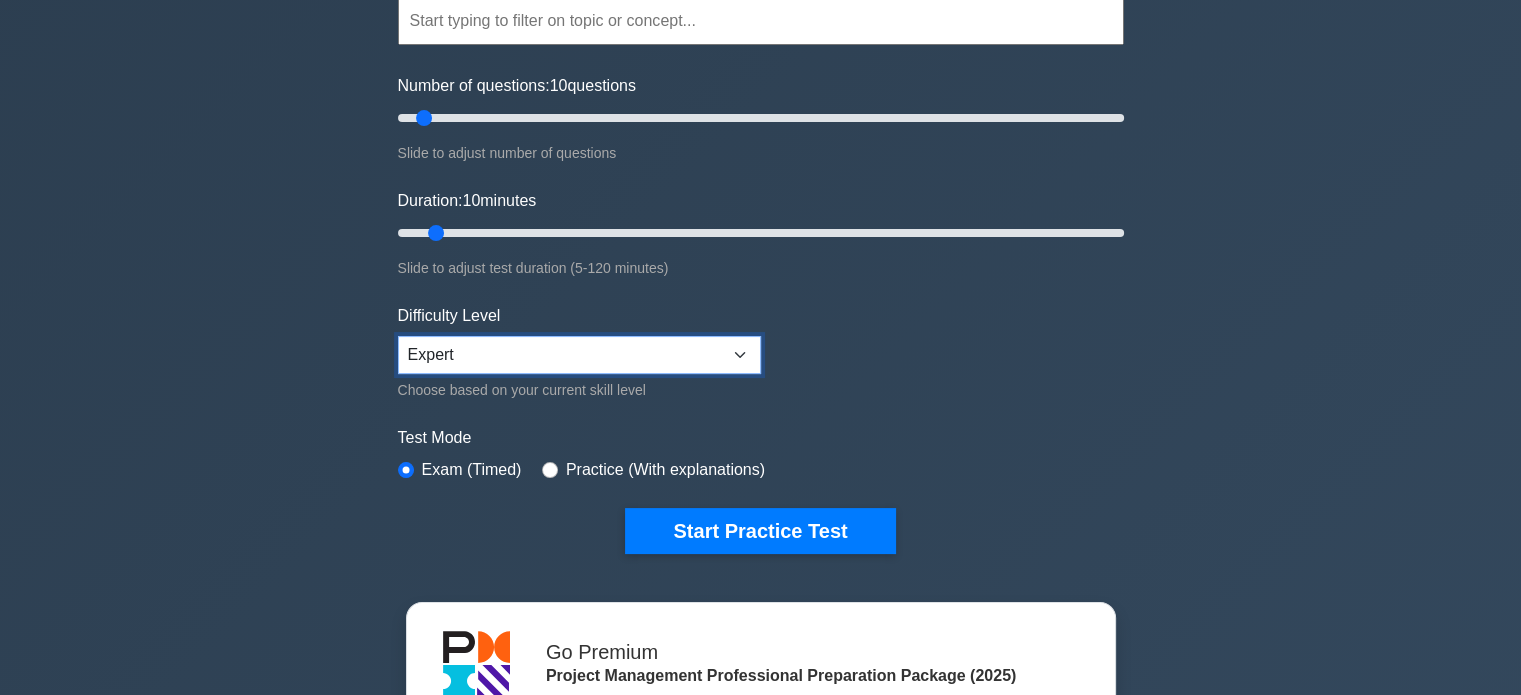 click on "Beginner
Intermediate
Expert" at bounding box center (579, 355) 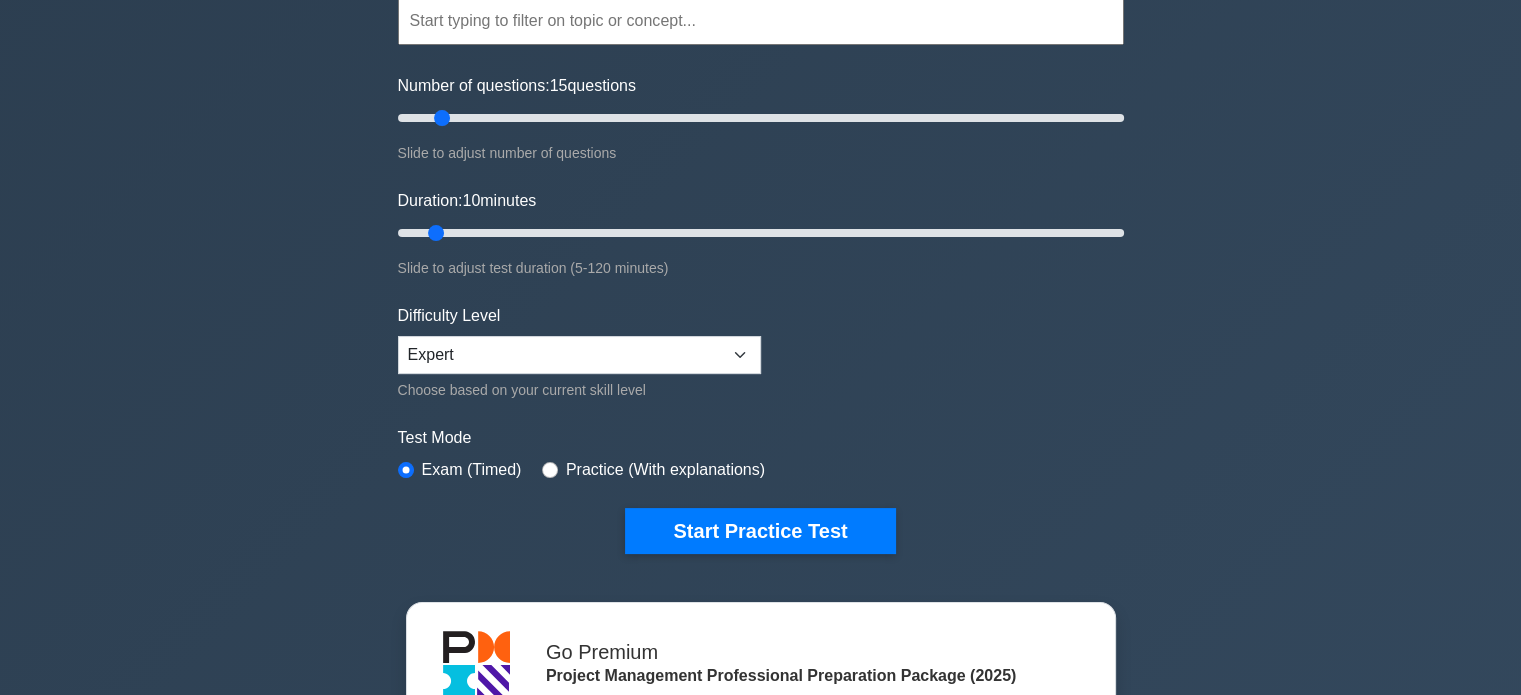 type on "10" 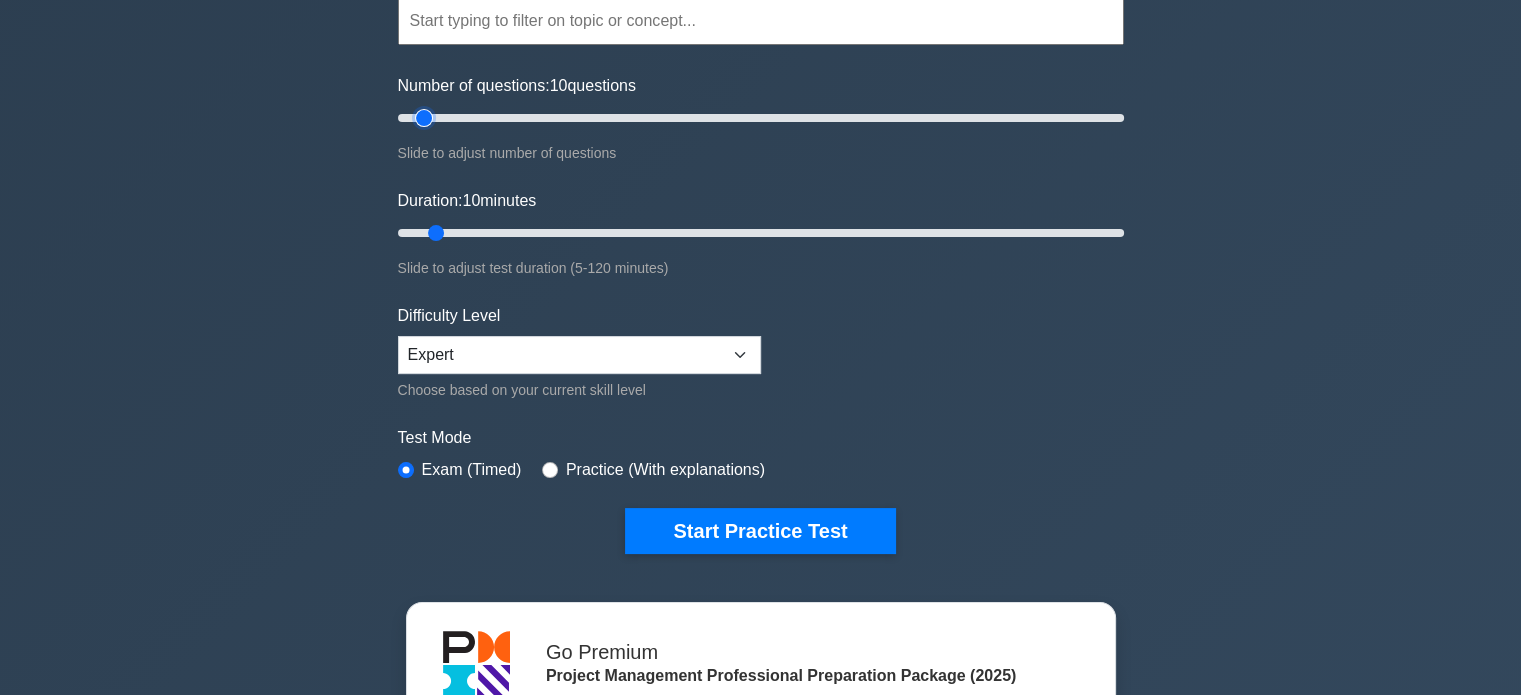 drag, startPoint x: 428, startPoint y: 118, endPoint x: 431, endPoint y: 141, distance: 23.194826 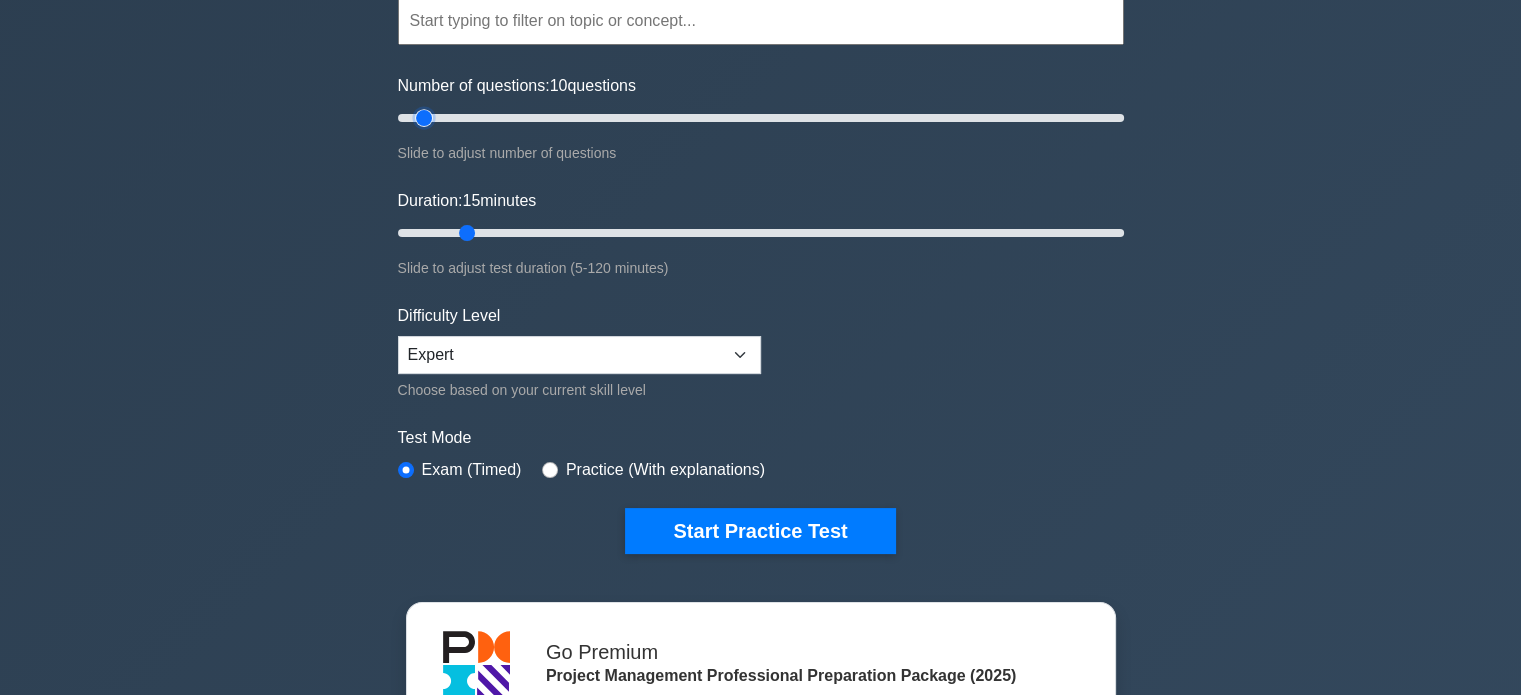 drag, startPoint x: 436, startPoint y: 231, endPoint x: 467, endPoint y: 231, distance: 31 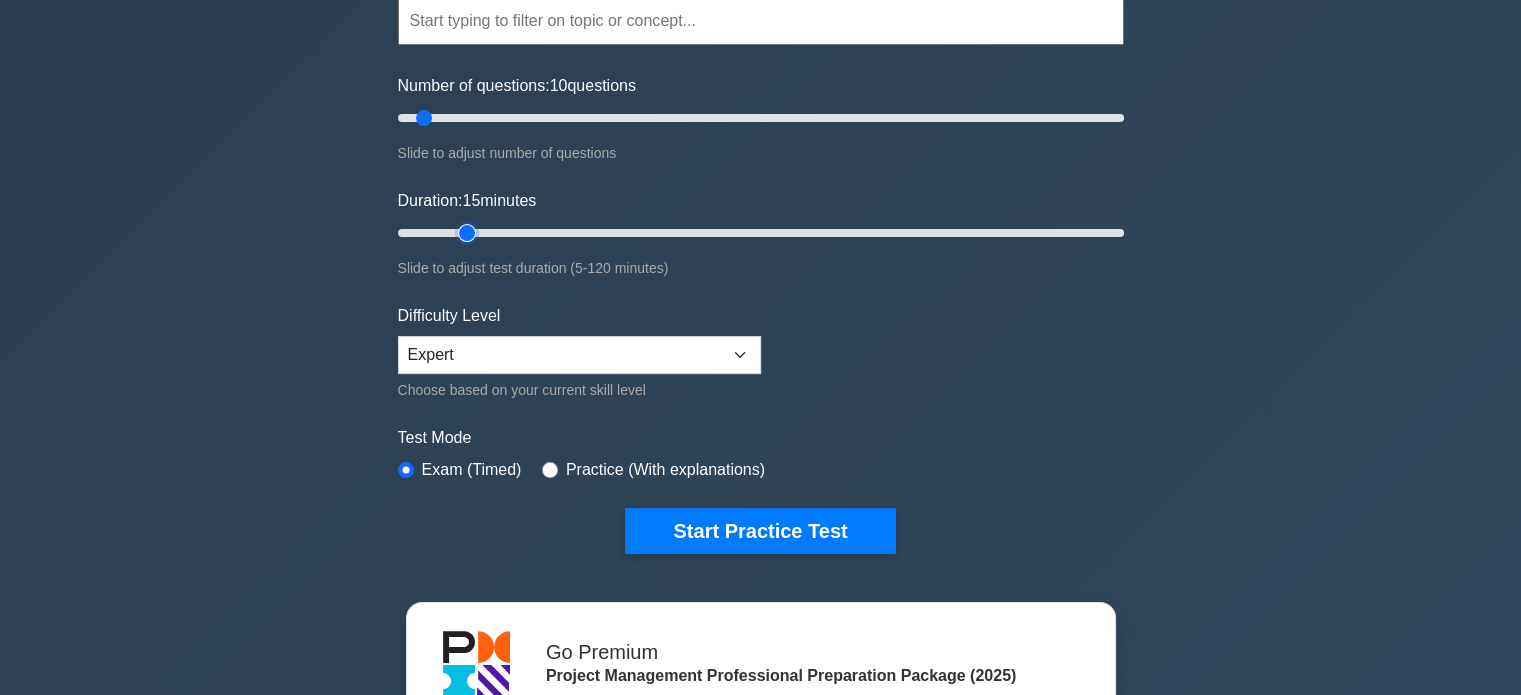 type on "15" 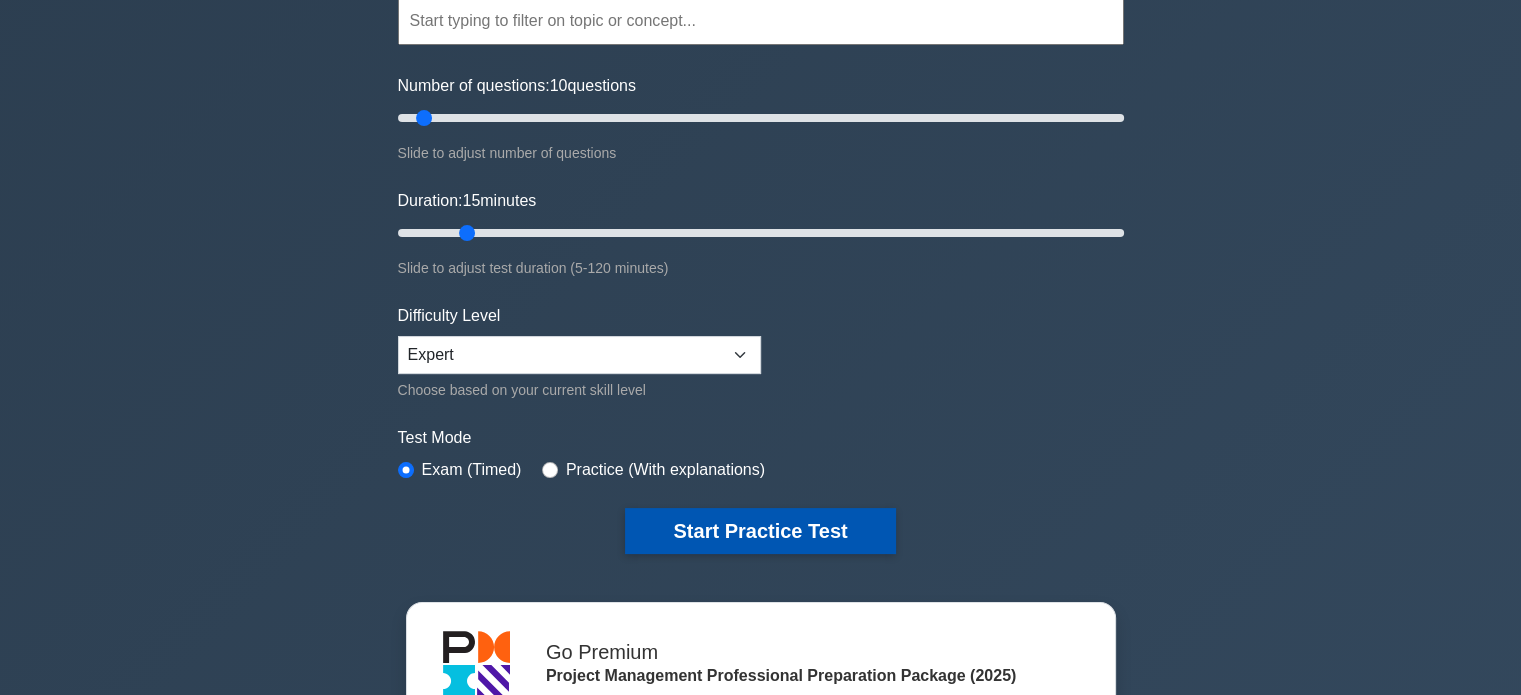 click on "Start Practice Test" at bounding box center [760, 531] 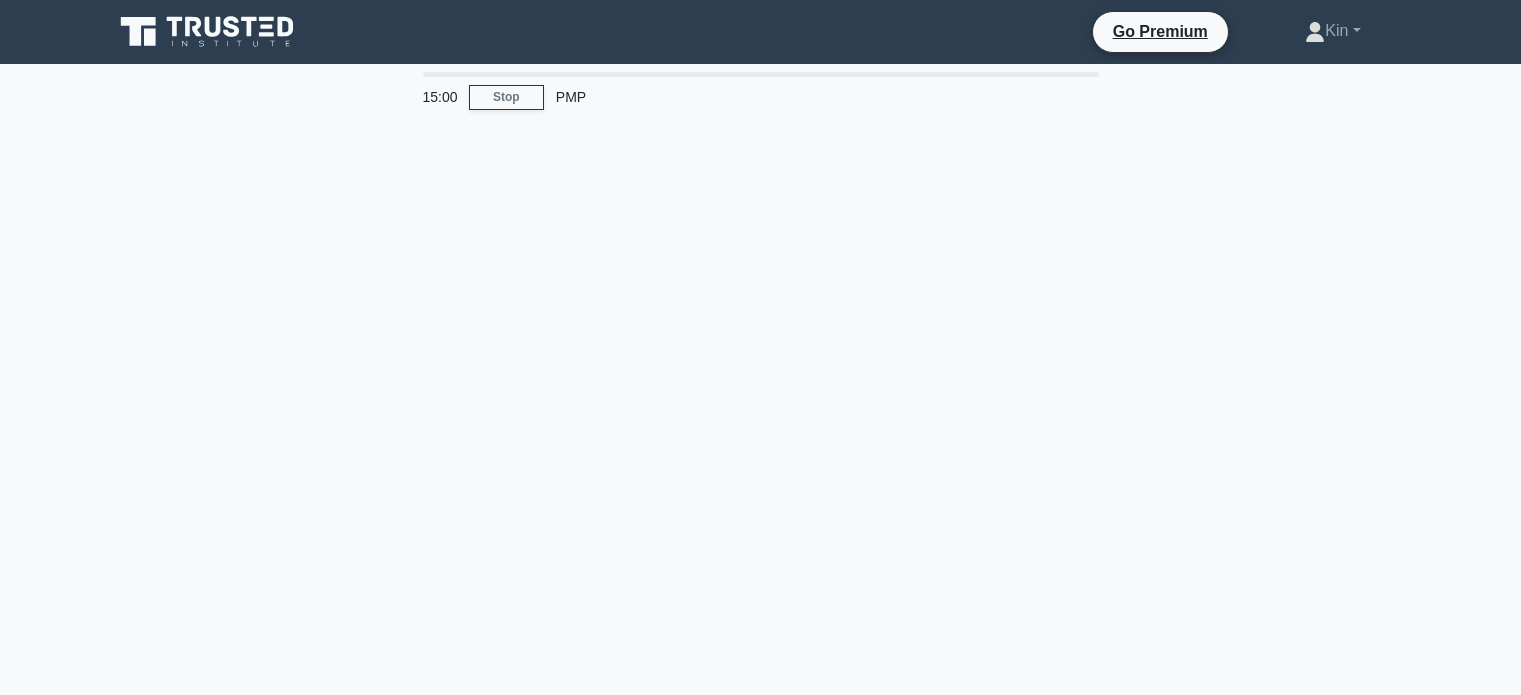 scroll, scrollTop: 0, scrollLeft: 0, axis: both 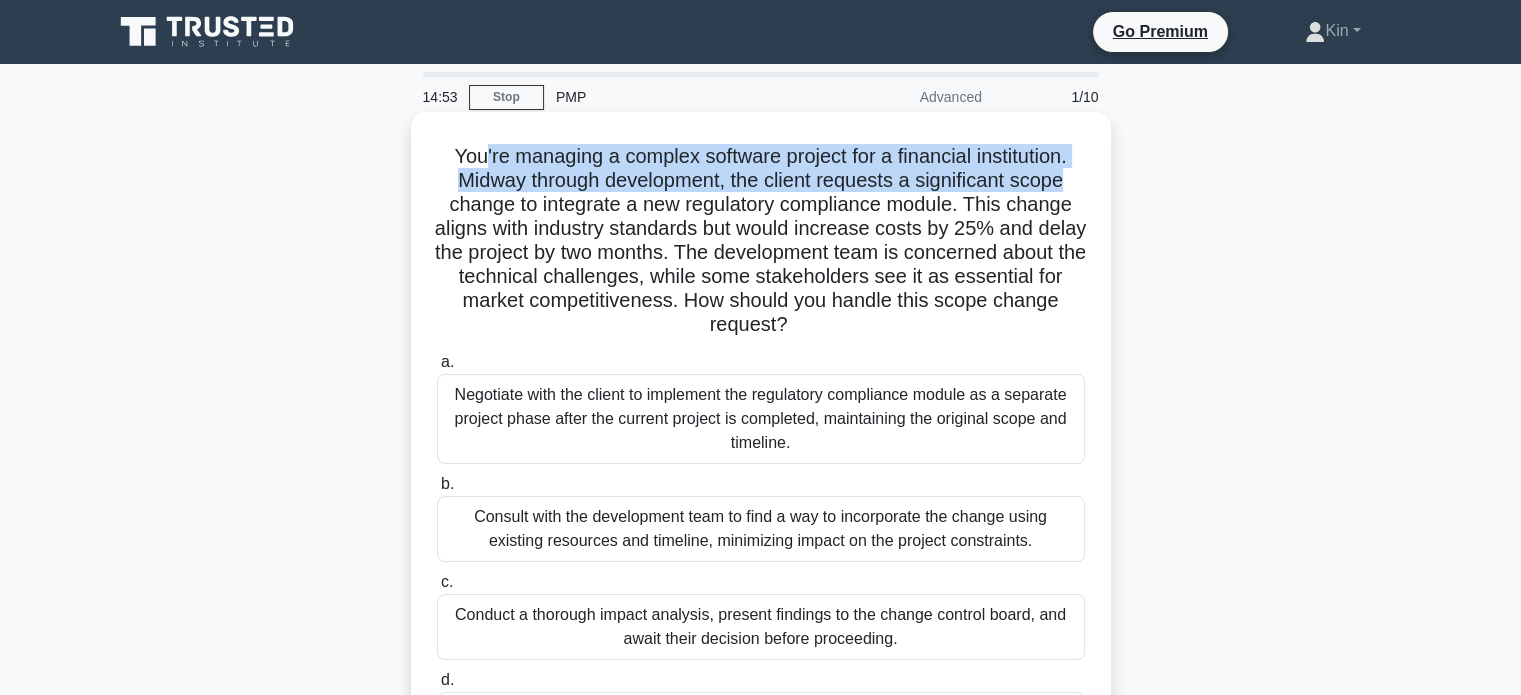 drag, startPoint x: 470, startPoint y: 153, endPoint x: 1078, endPoint y: 185, distance: 608.84155 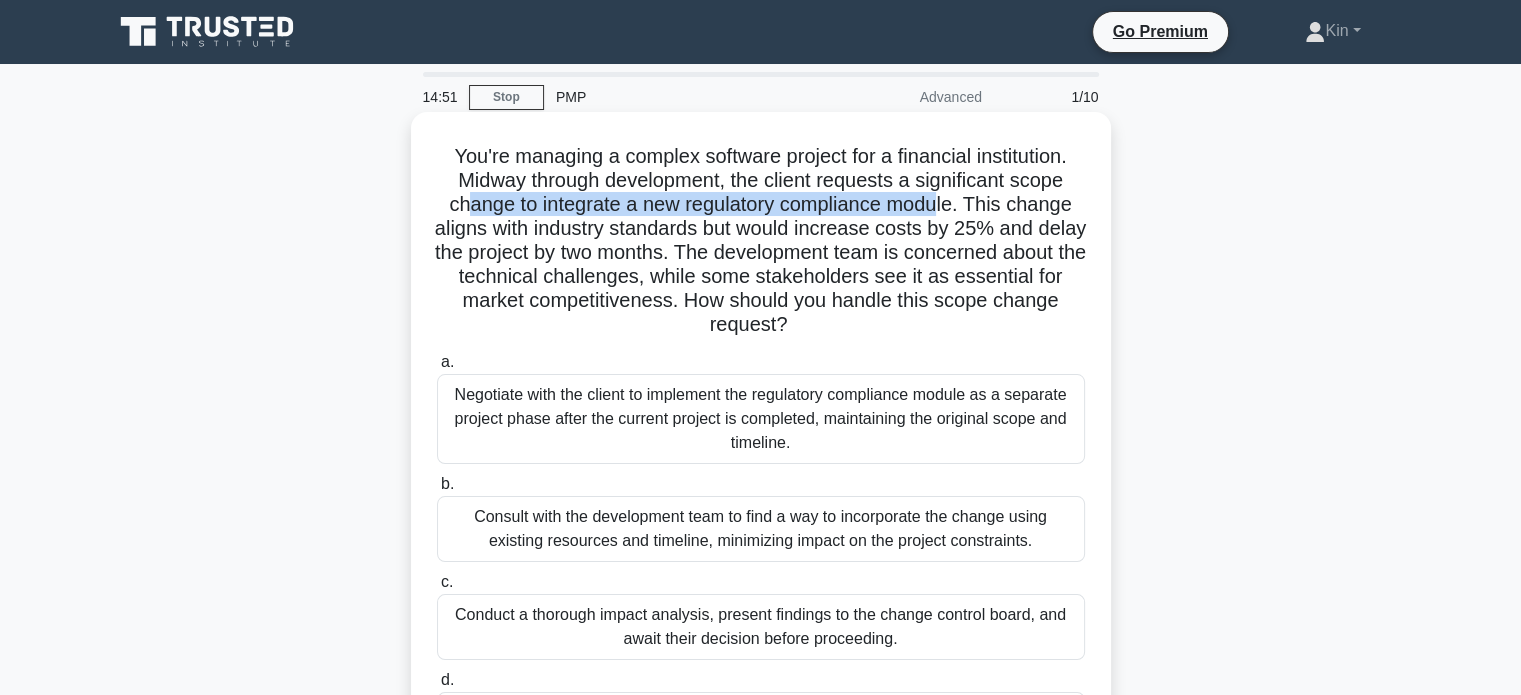 drag, startPoint x: 463, startPoint y: 208, endPoint x: 953, endPoint y: 219, distance: 490.12344 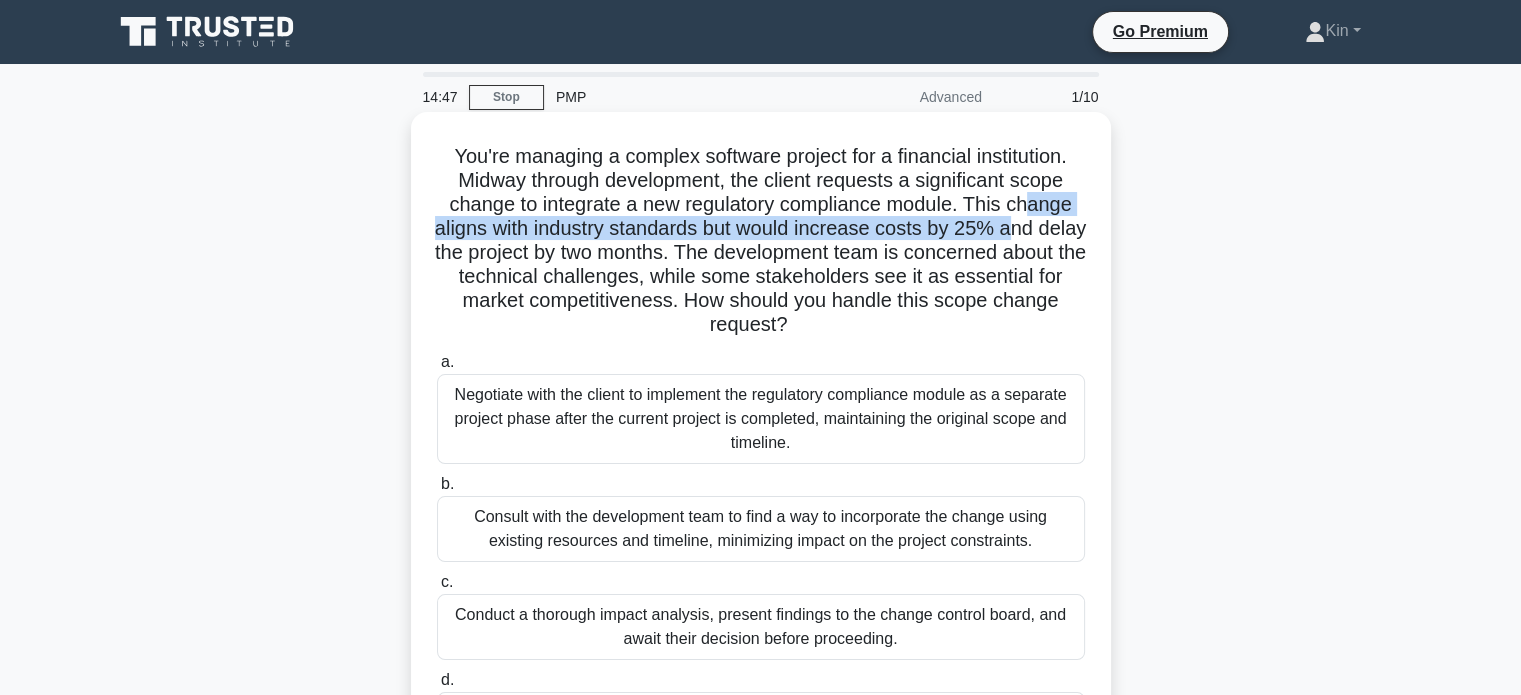 drag, startPoint x: 1030, startPoint y: 205, endPoint x: 1039, endPoint y: 225, distance: 21.931713 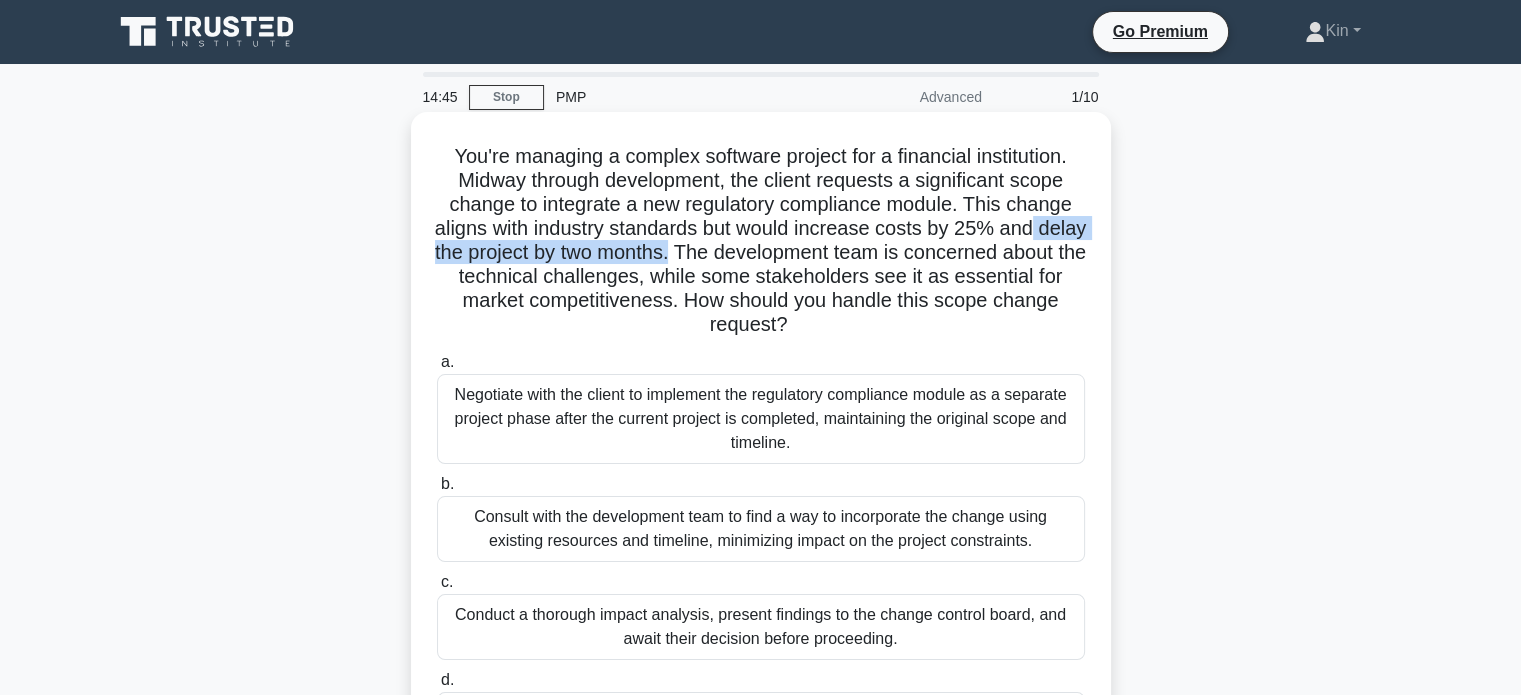 drag, startPoint x: 1060, startPoint y: 228, endPoint x: 744, endPoint y: 251, distance: 316.8359 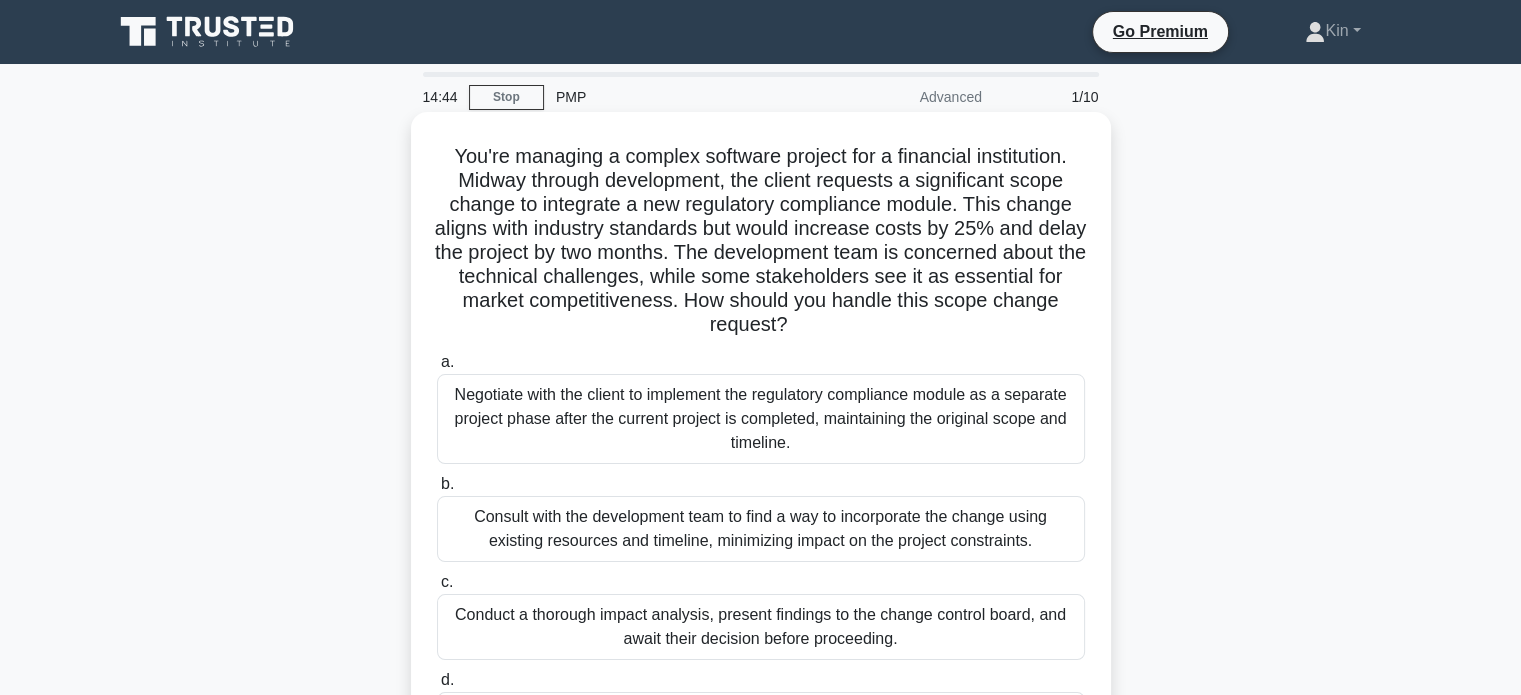 click on "You're managing a complex software project for a financial institution. Midway through development, the client requests a significant scope change to integrate a new regulatory compliance module. This change aligns with industry standards but would increase costs by 25% and delay the project by two months. The development team is concerned about the technical challenges, while some stakeholders see it as essential for market competitiveness. How should you handle this scope change request?
.spinner_0XTQ{transform-origin:center;animation:spinner_y6GP .75s linear infinite}@keyframes spinner_y6GP{100%{transform:rotate(360deg)}}" at bounding box center [761, 241] 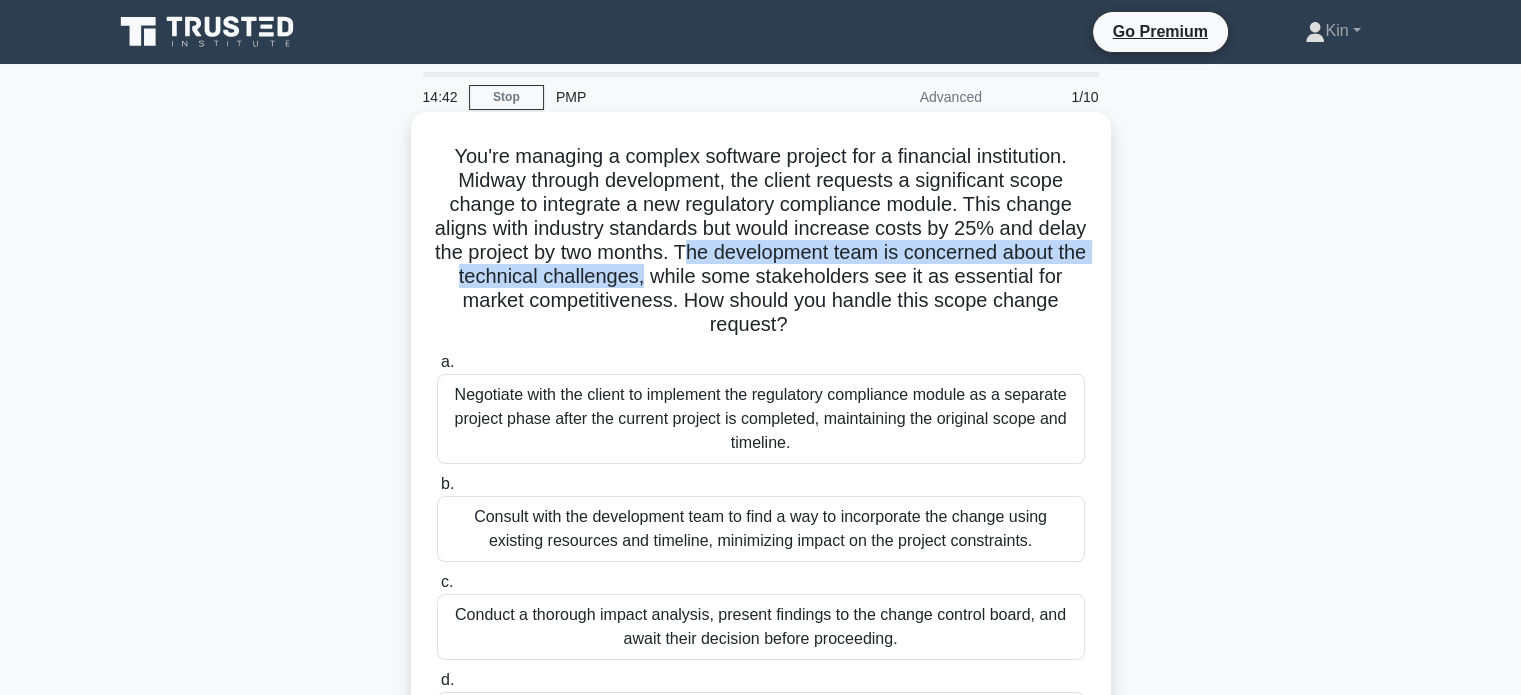 drag, startPoint x: 760, startPoint y: 245, endPoint x: 750, endPoint y: 287, distance: 43.174065 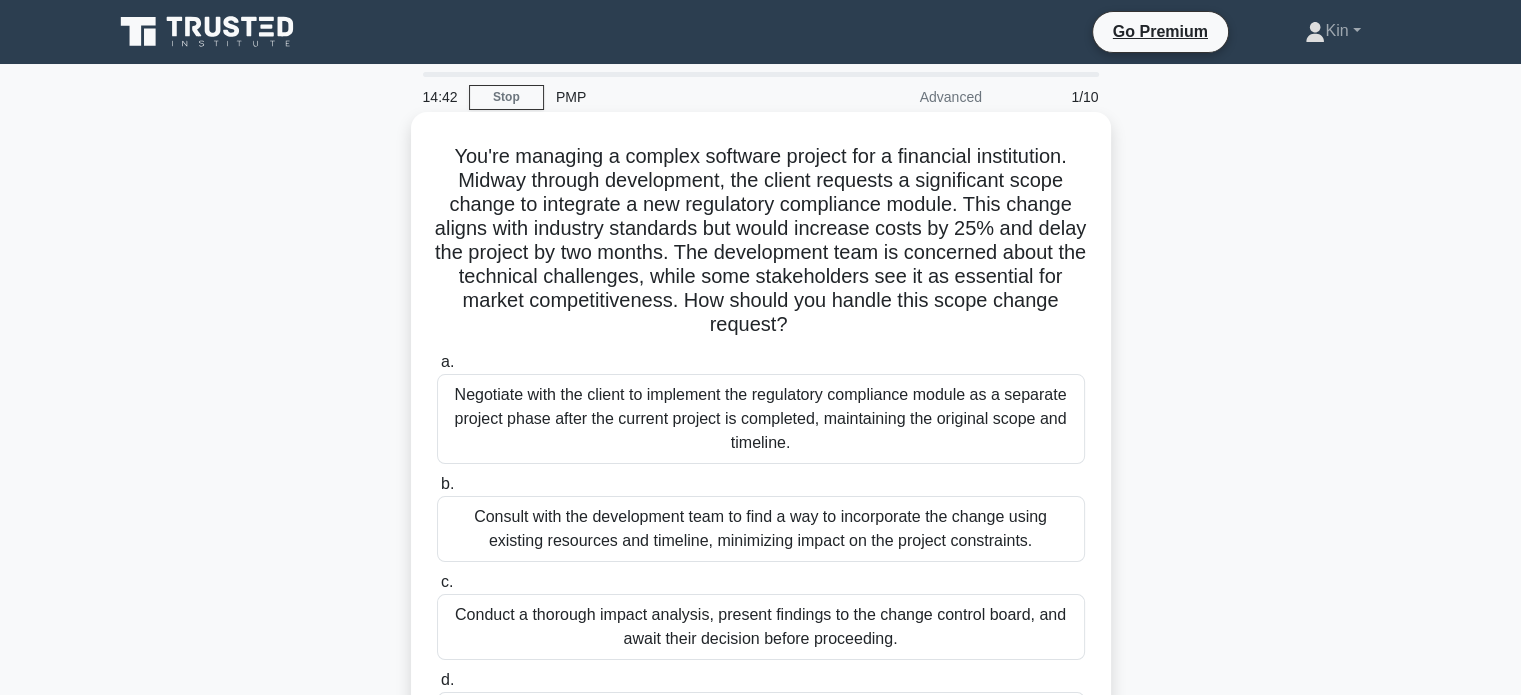 click on "You're managing a complex software project for a financial institution. Midway through development, the client requests a significant scope change to integrate a new regulatory compliance module. This change aligns with industry standards but would increase costs by 25% and delay the project by two months. The development team is concerned about the technical challenges, while some stakeholders see it as essential for market competitiveness. How should you handle this scope change request?
.spinner_0XTQ{transform-origin:center;animation:spinner_y6GP .75s linear infinite}@keyframes spinner_y6GP{100%{transform:rotate(360deg)}}" at bounding box center [761, 241] 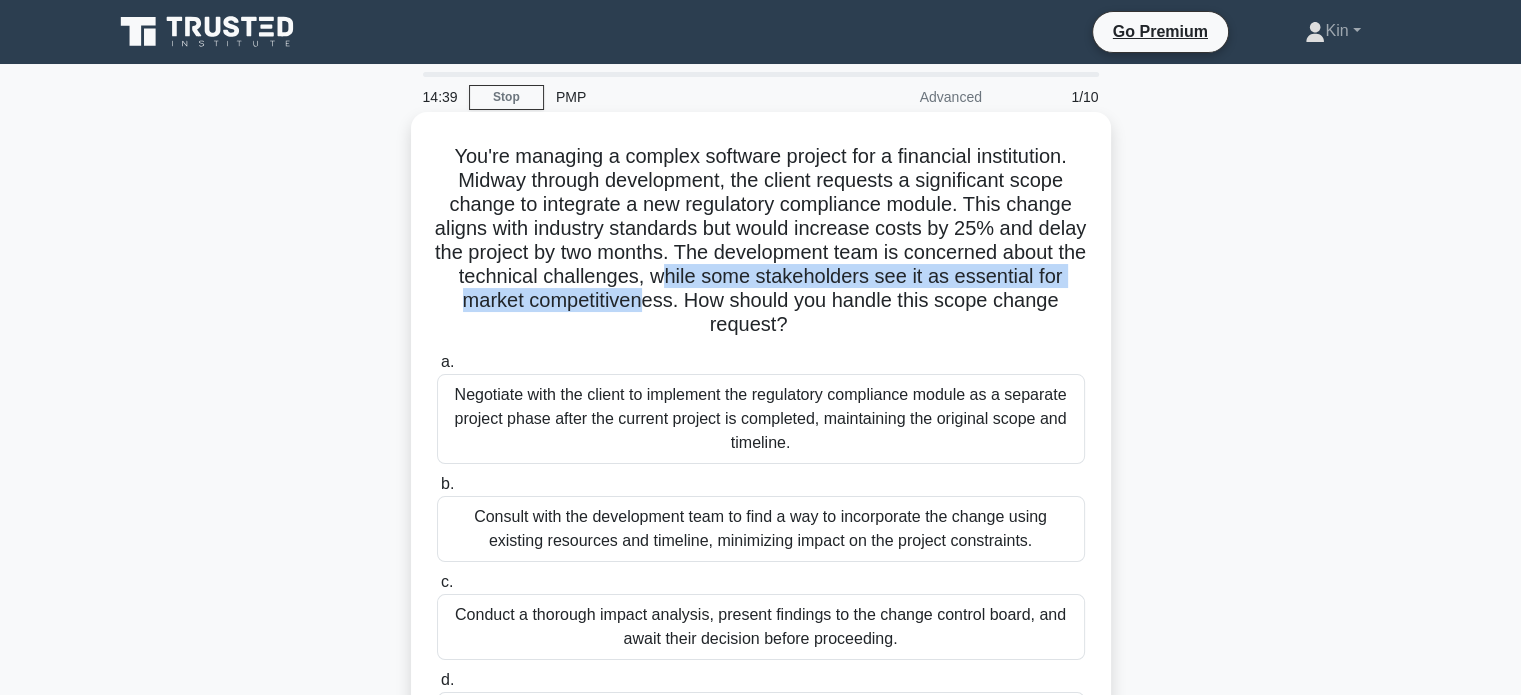 drag, startPoint x: 767, startPoint y: 283, endPoint x: 776, endPoint y: 309, distance: 27.513634 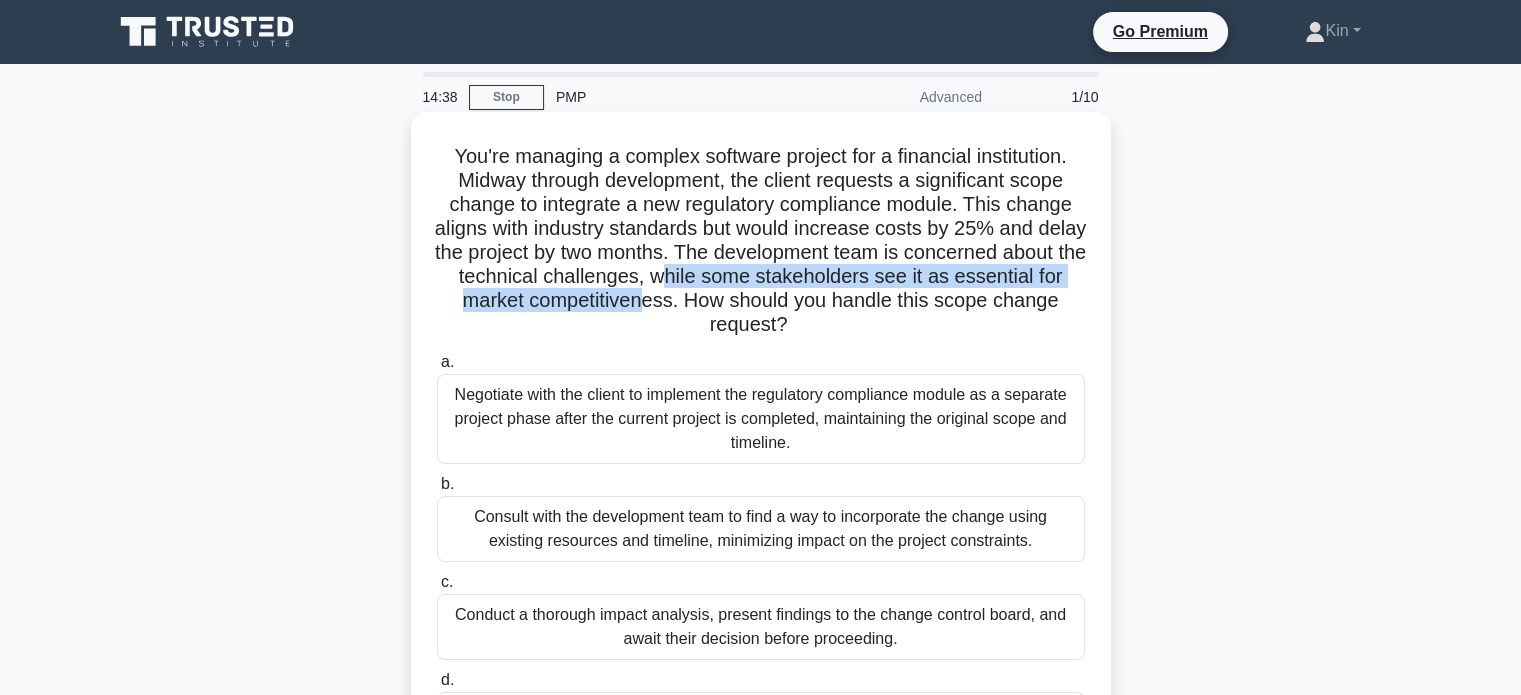 drag, startPoint x: 927, startPoint y: 307, endPoint x: 993, endPoint y: 331, distance: 70.2282 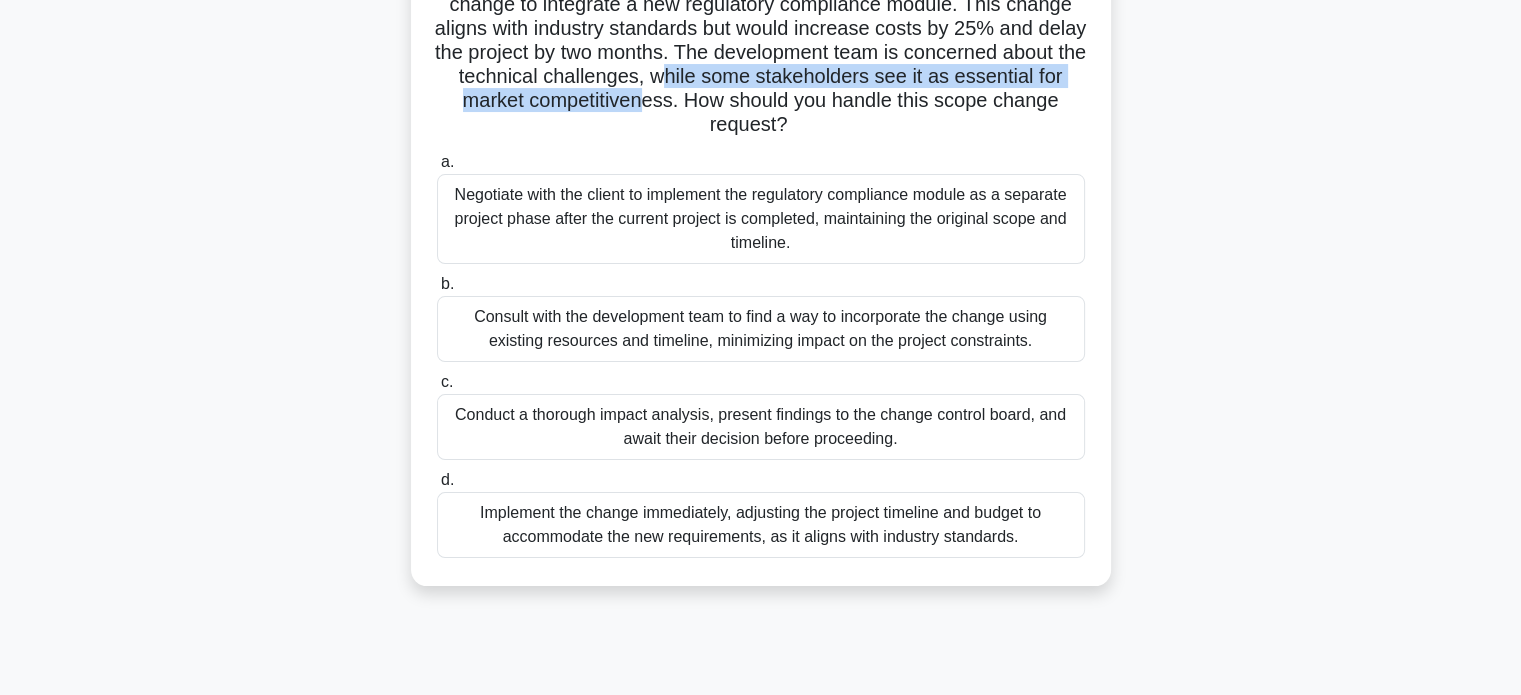 scroll, scrollTop: 300, scrollLeft: 0, axis: vertical 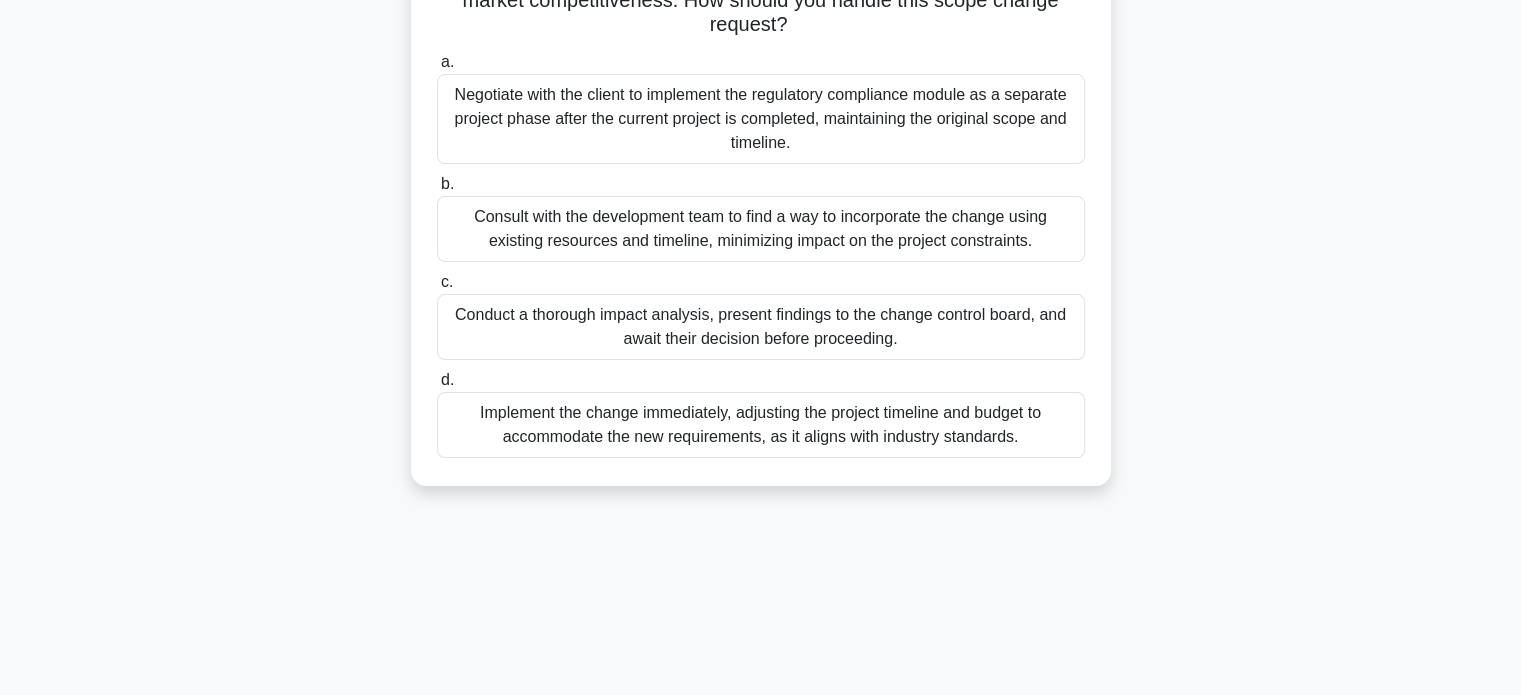 click on "Conduct a thorough impact analysis, present findings to the change control board, and await their decision before proceeding." at bounding box center [761, 327] 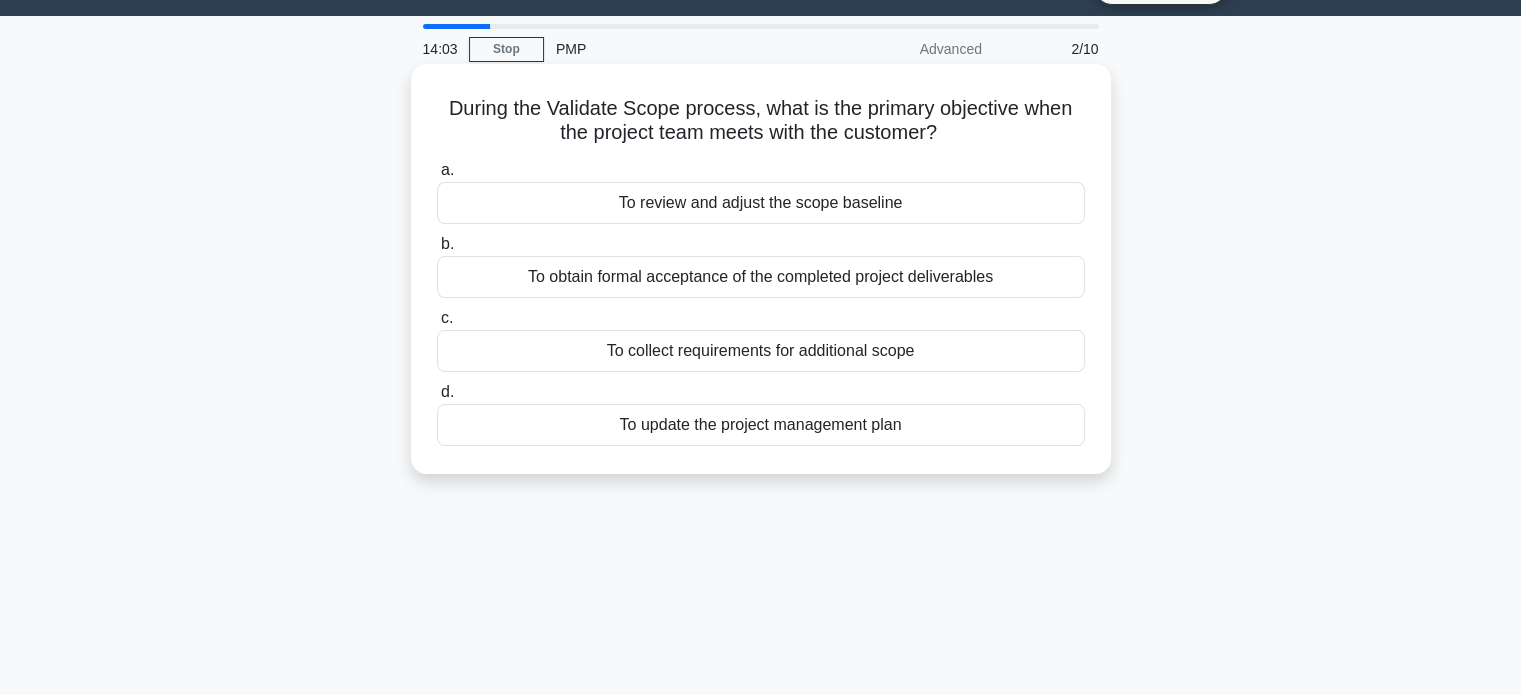 scroll, scrollTop: 0, scrollLeft: 0, axis: both 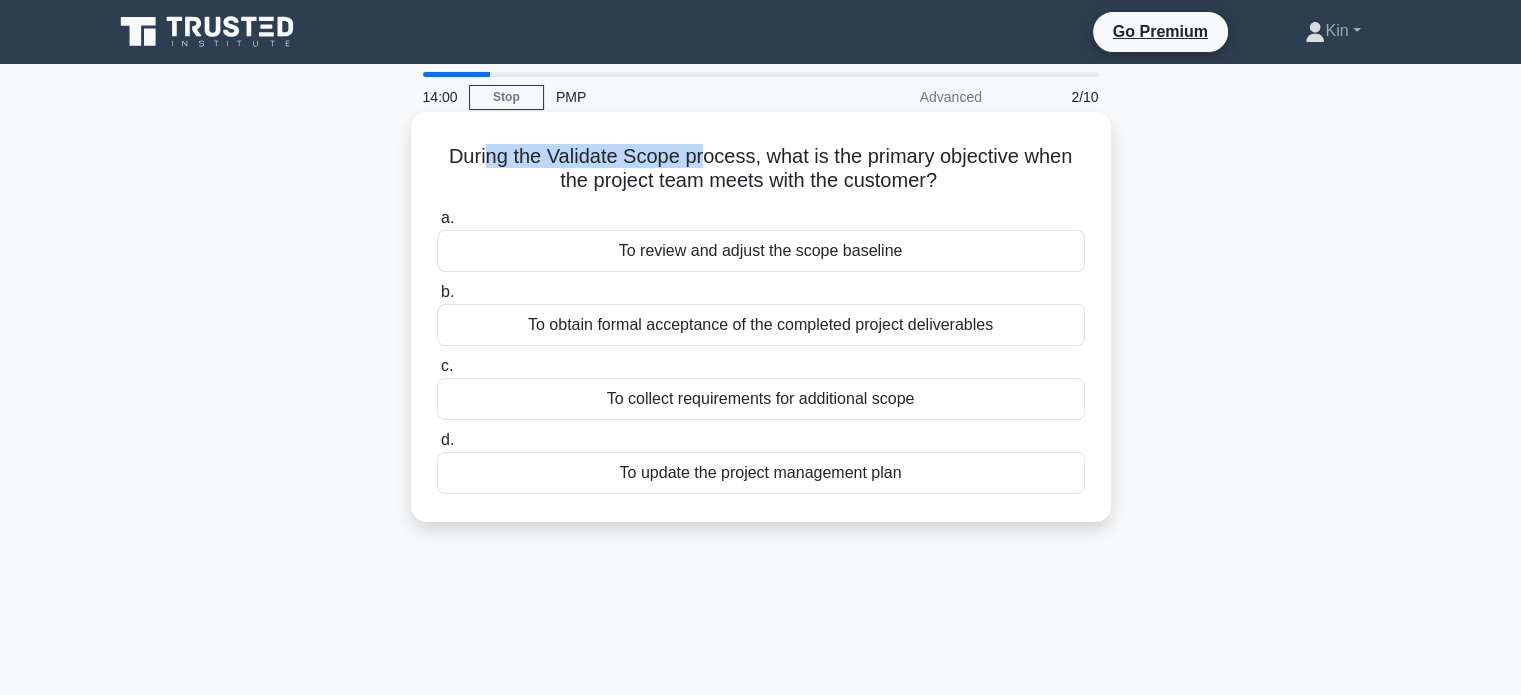 drag, startPoint x: 483, startPoint y: 168, endPoint x: 702, endPoint y: 164, distance: 219.03653 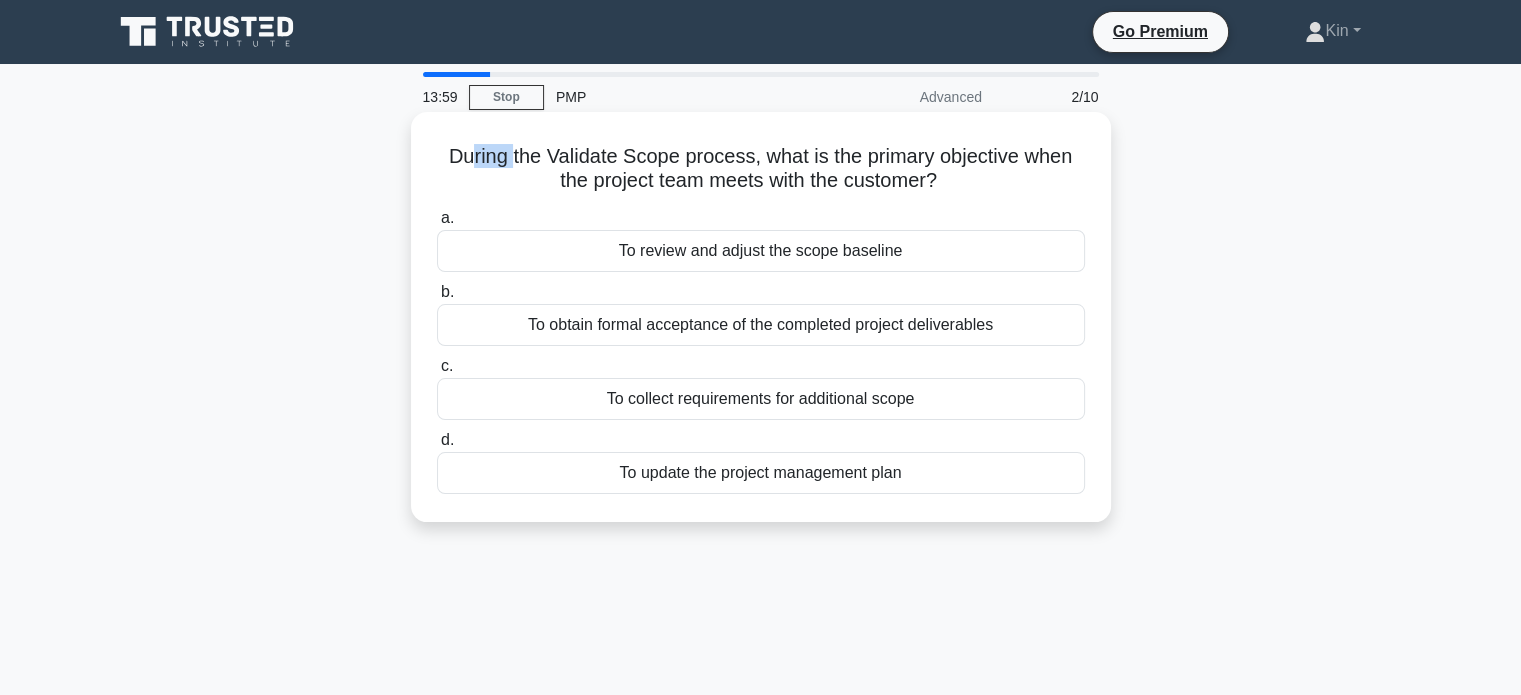 drag, startPoint x: 468, startPoint y: 166, endPoint x: 507, endPoint y: 165, distance: 39.012817 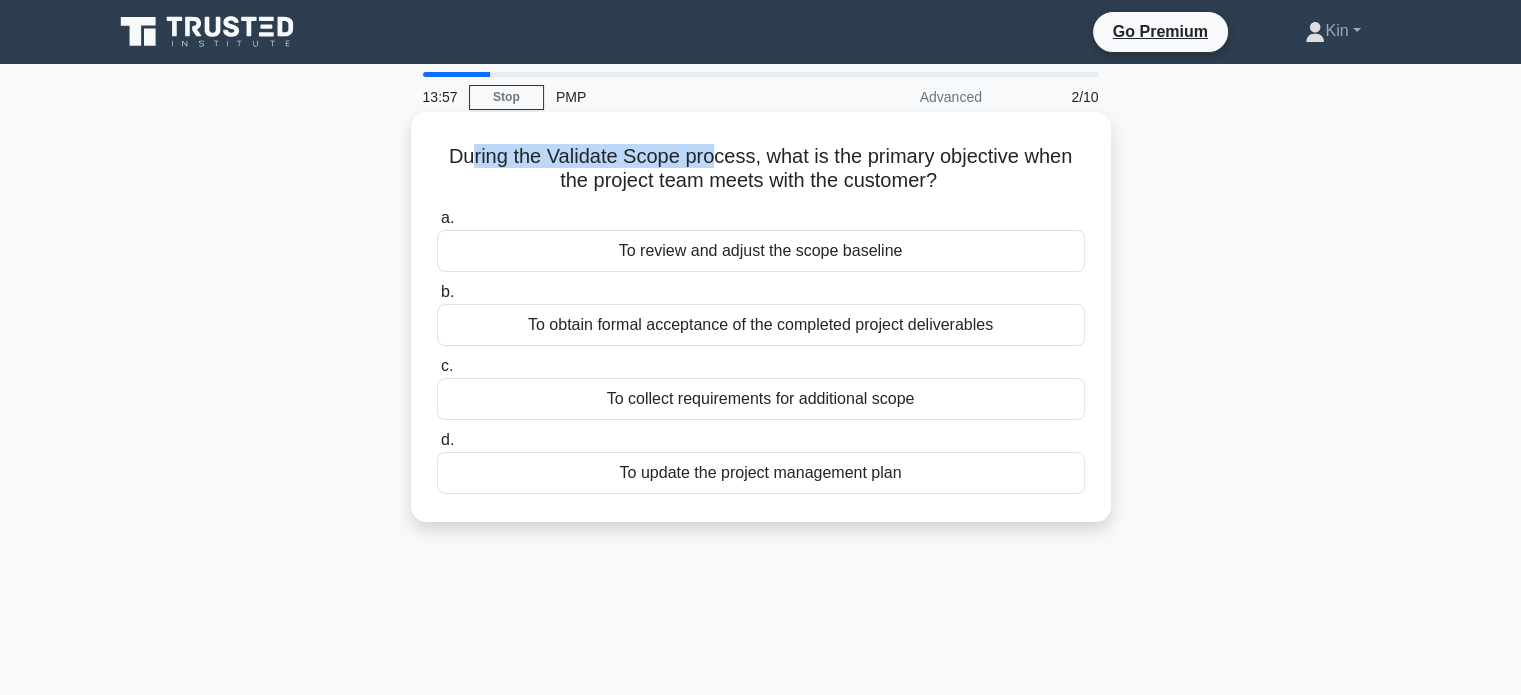 drag, startPoint x: 470, startPoint y: 157, endPoint x: 717, endPoint y: 155, distance: 247.0081 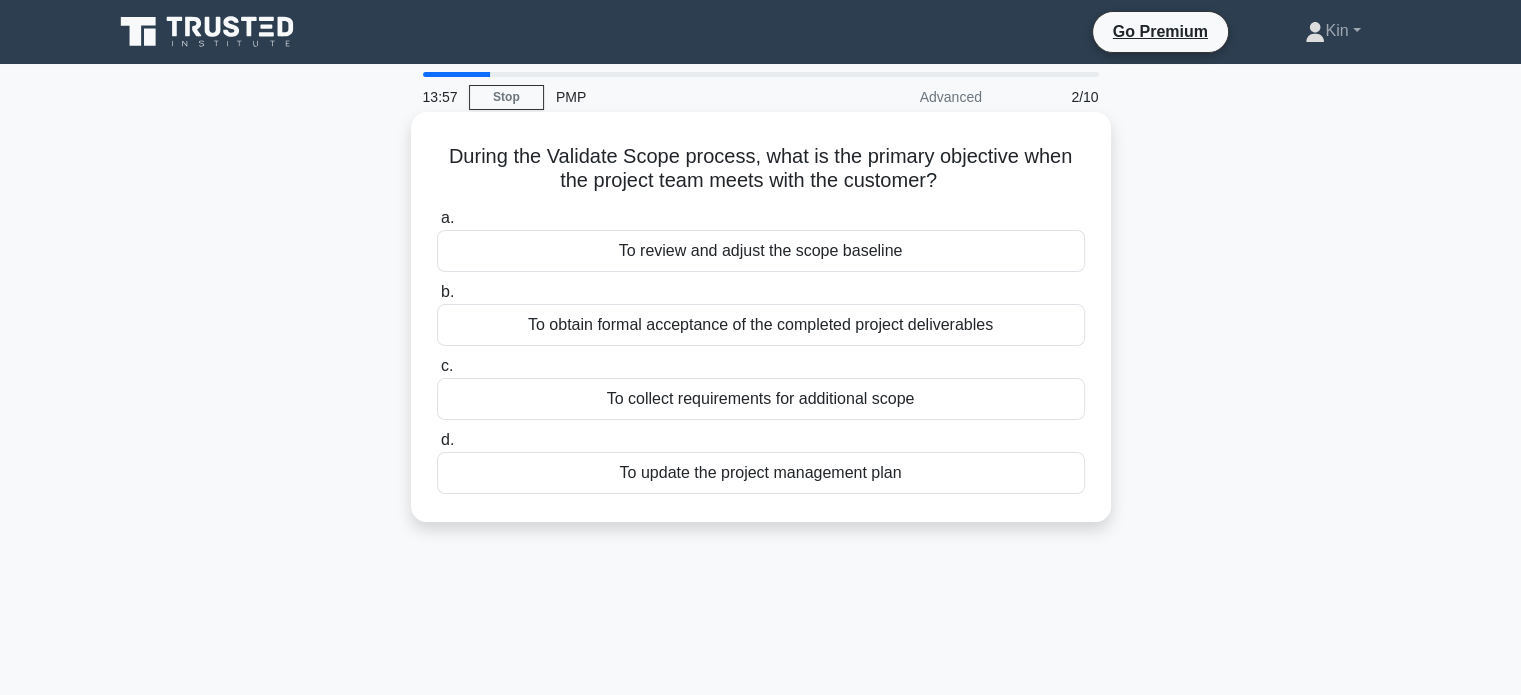 click on "During the Validate Scope process, what is the primary objective when the project team meets with the customer?
.spinner_0XTQ{transform-origin:center;animation:spinner_y6GP .75s linear infinite}@keyframes spinner_y6GP{100%{transform:rotate(360deg)}}" at bounding box center [761, 169] 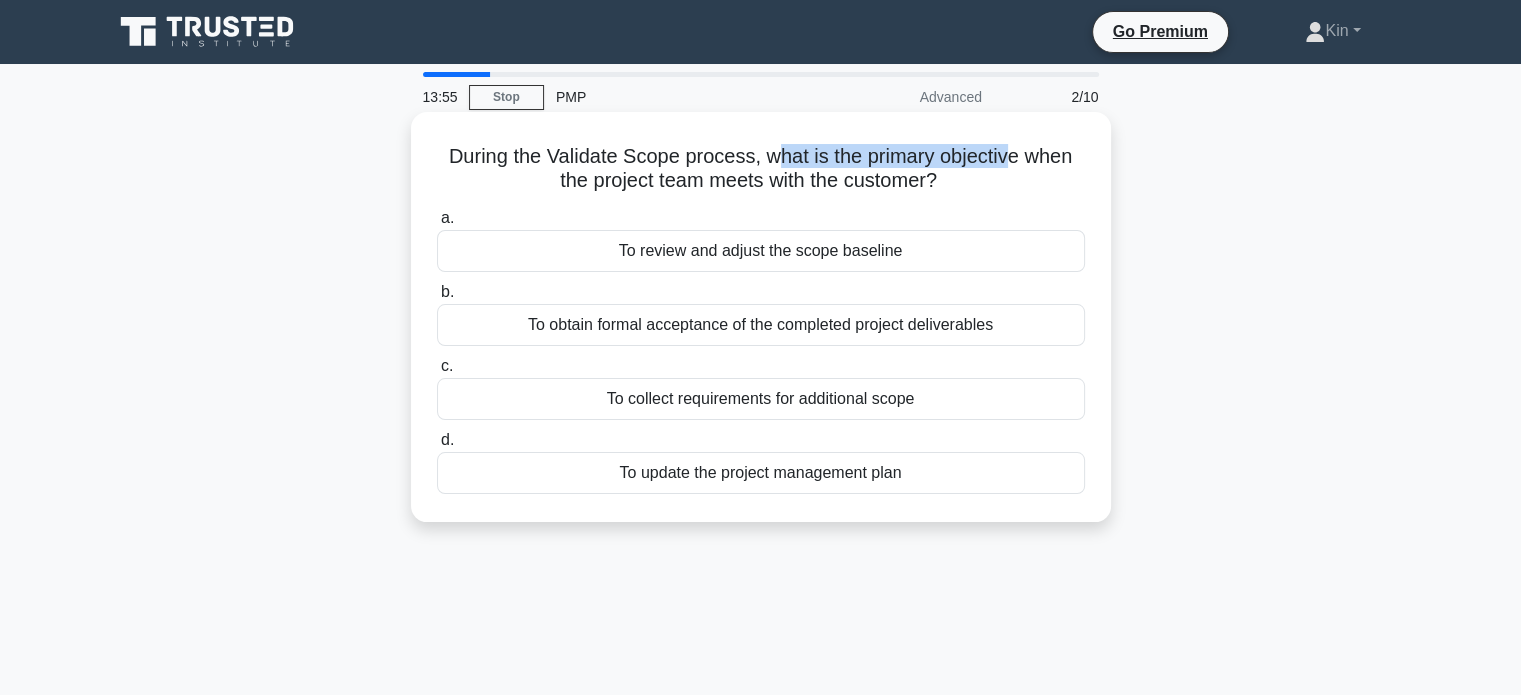 drag, startPoint x: 774, startPoint y: 151, endPoint x: 1012, endPoint y: 154, distance: 238.0189 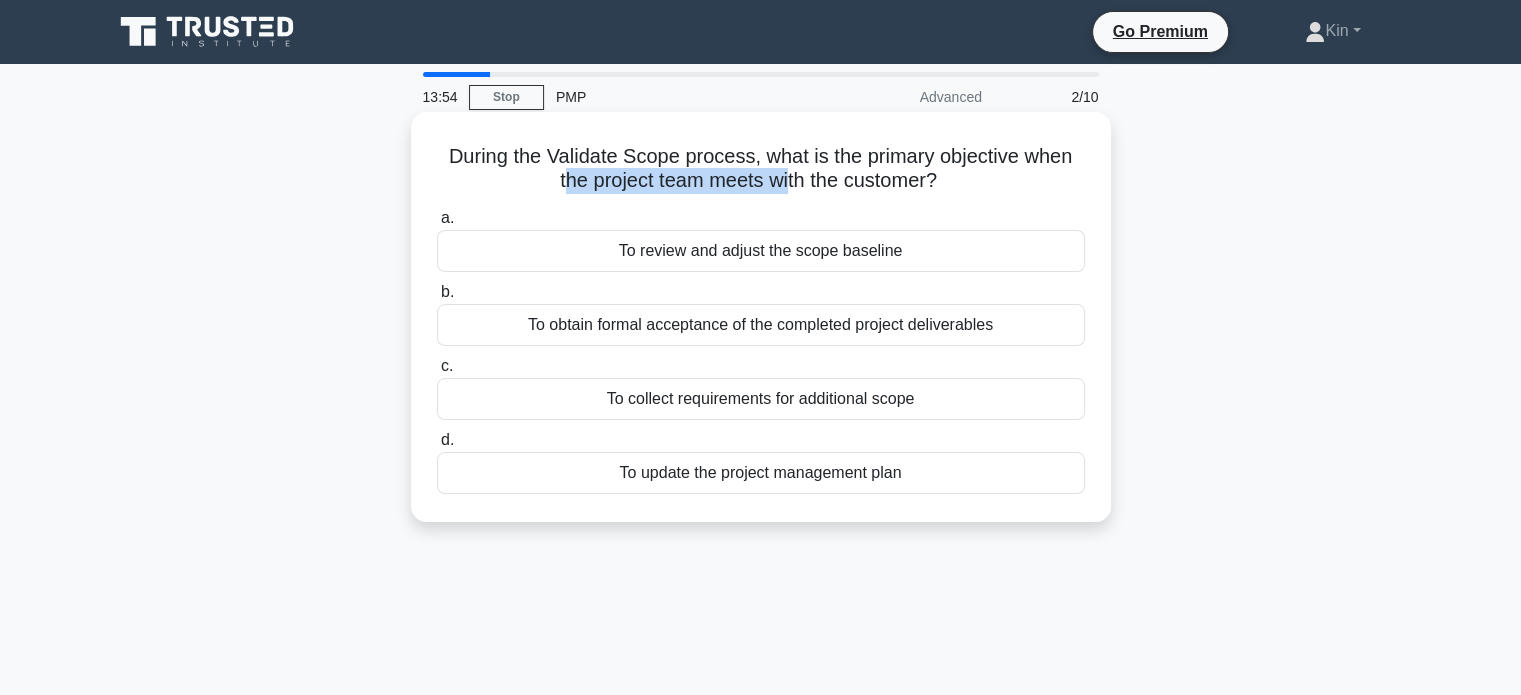 drag, startPoint x: 557, startPoint y: 189, endPoint x: 808, endPoint y: 179, distance: 251.19913 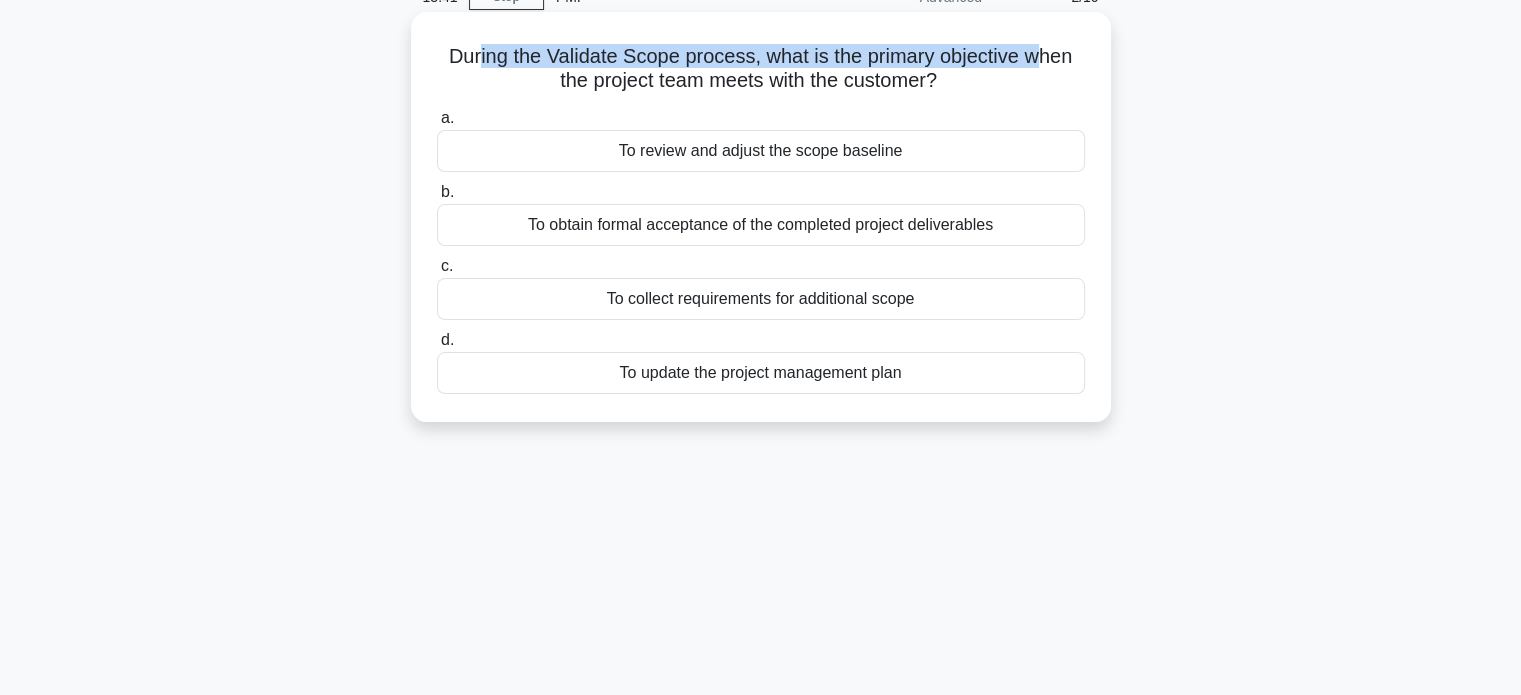 drag, startPoint x: 474, startPoint y: 62, endPoint x: 1048, endPoint y: 57, distance: 574.0218 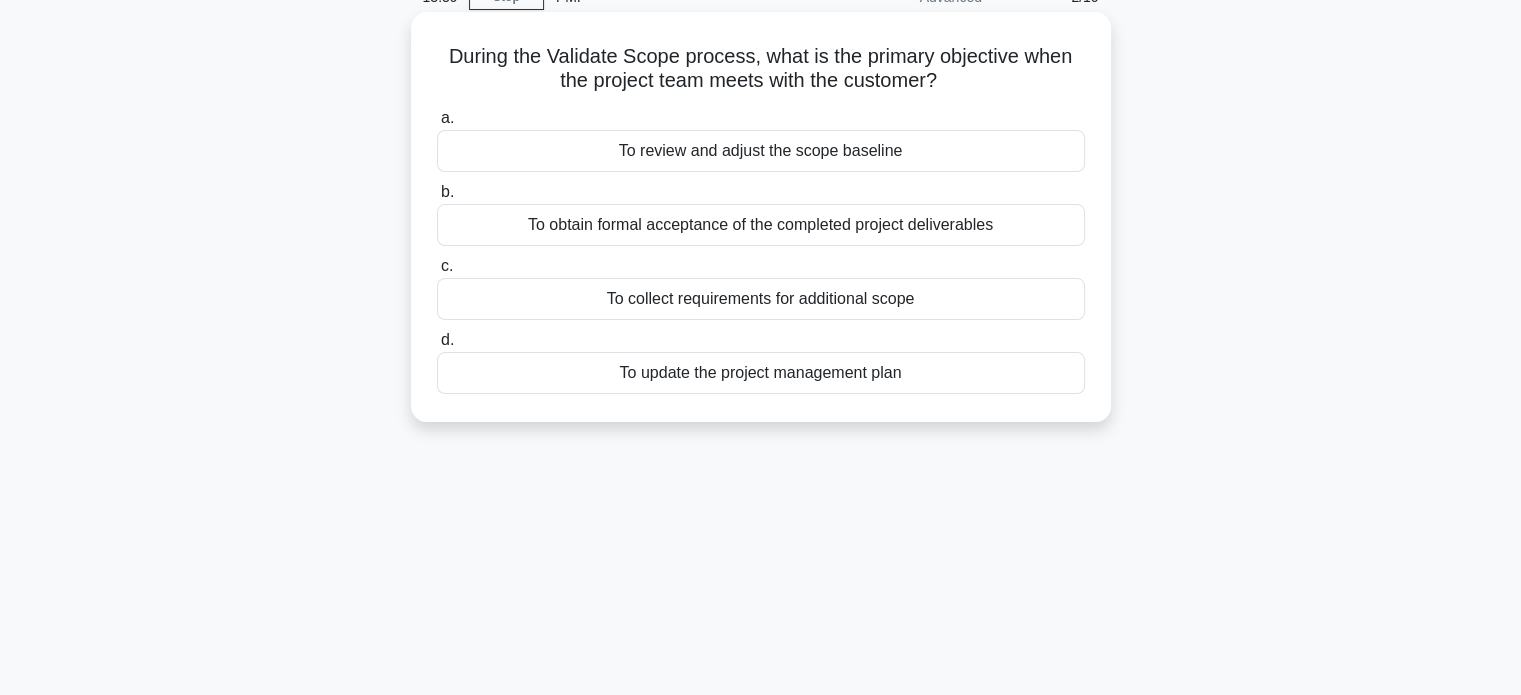 click on "To obtain formal acceptance of the completed project deliverables" at bounding box center [761, 225] 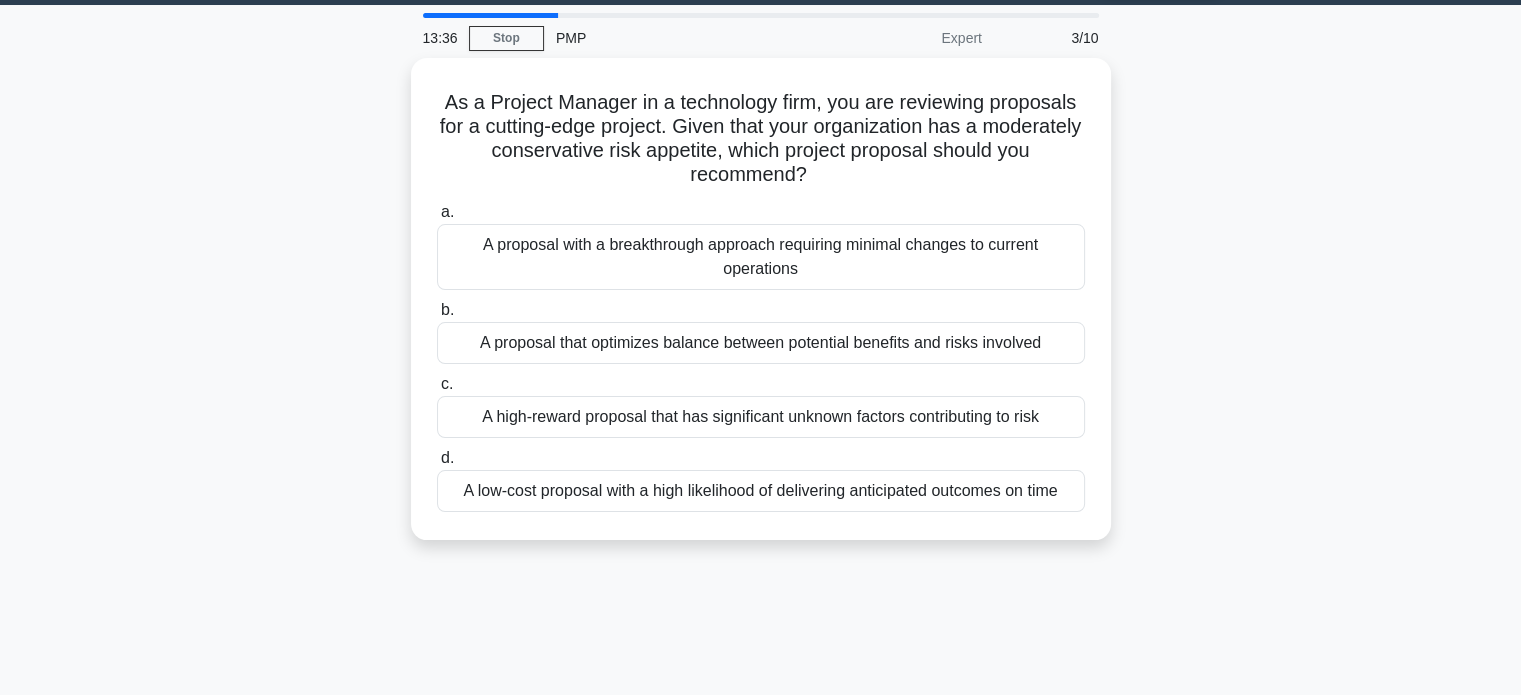 scroll, scrollTop: 0, scrollLeft: 0, axis: both 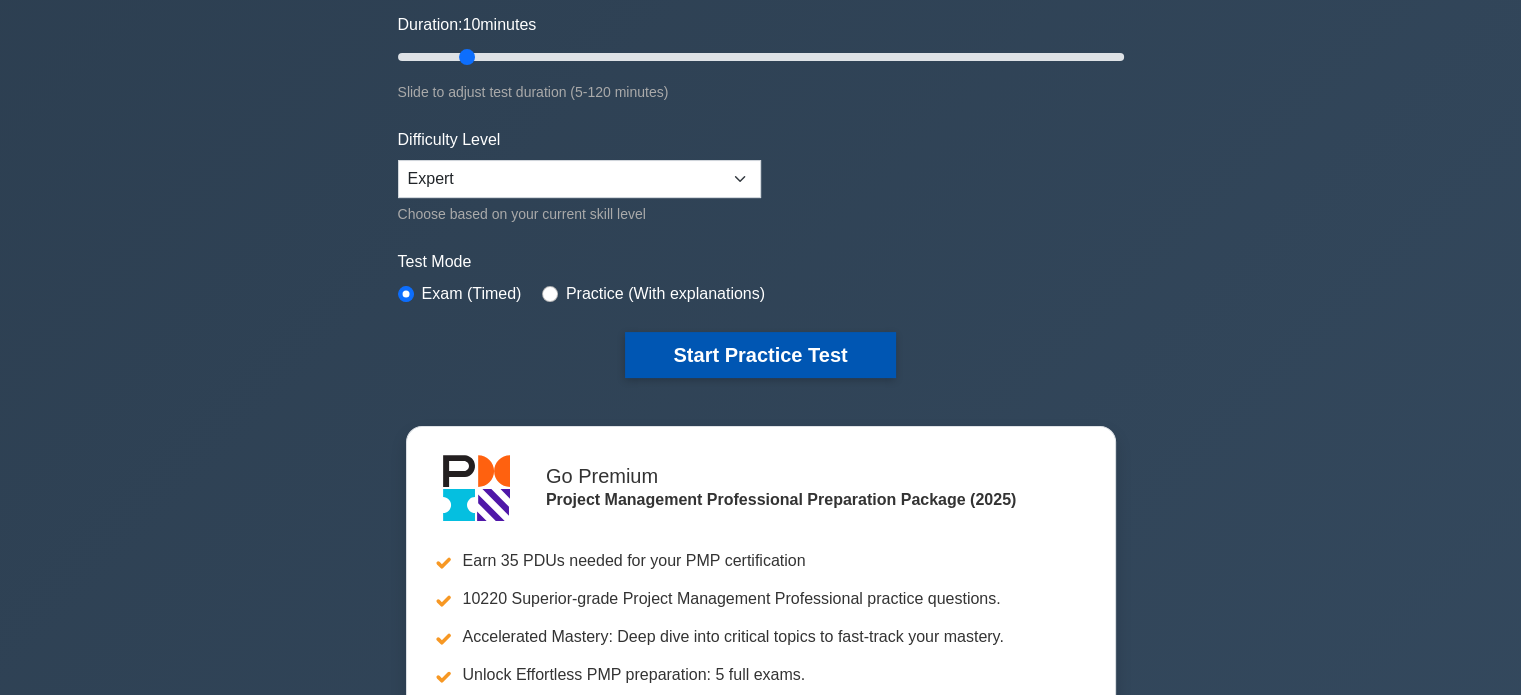 click on "Start Practice Test" at bounding box center (760, 355) 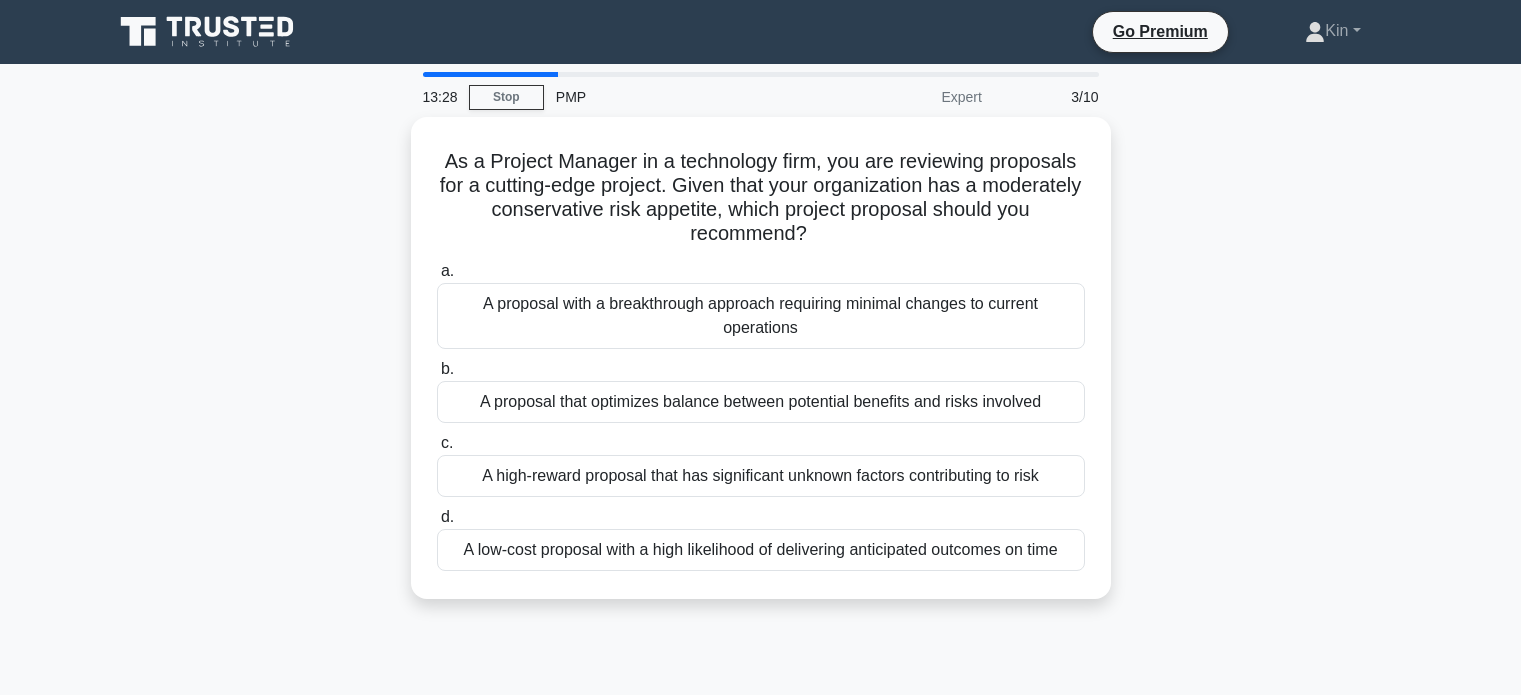 scroll, scrollTop: 0, scrollLeft: 0, axis: both 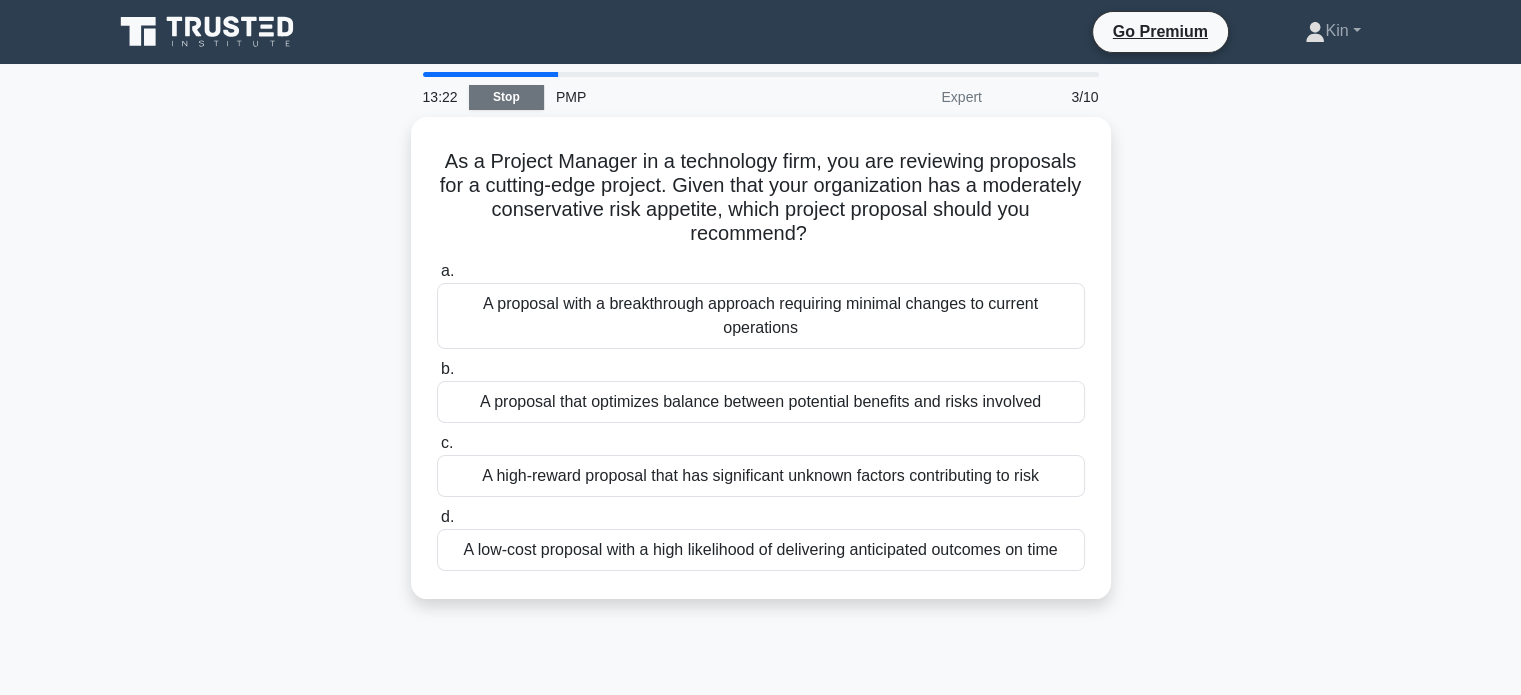 click on "Stop" at bounding box center (506, 97) 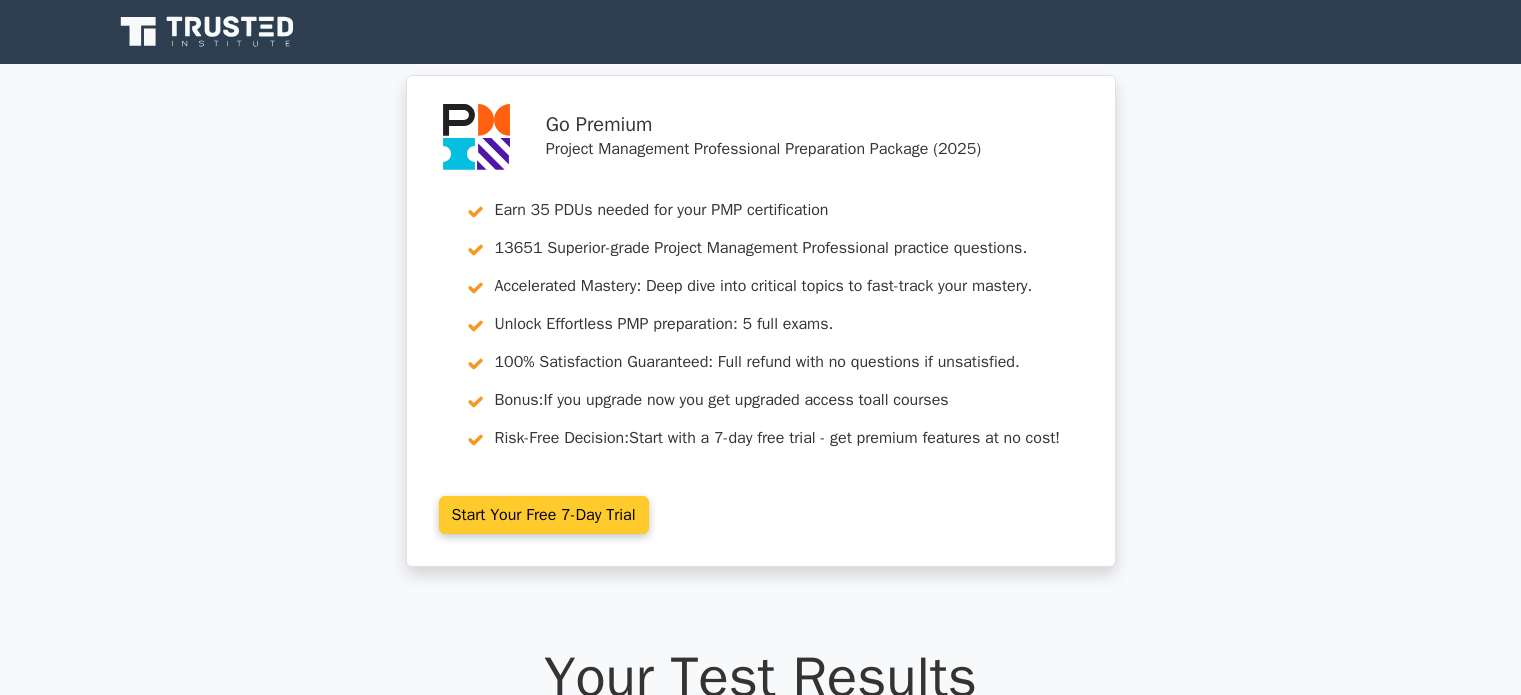 scroll, scrollTop: 0, scrollLeft: 0, axis: both 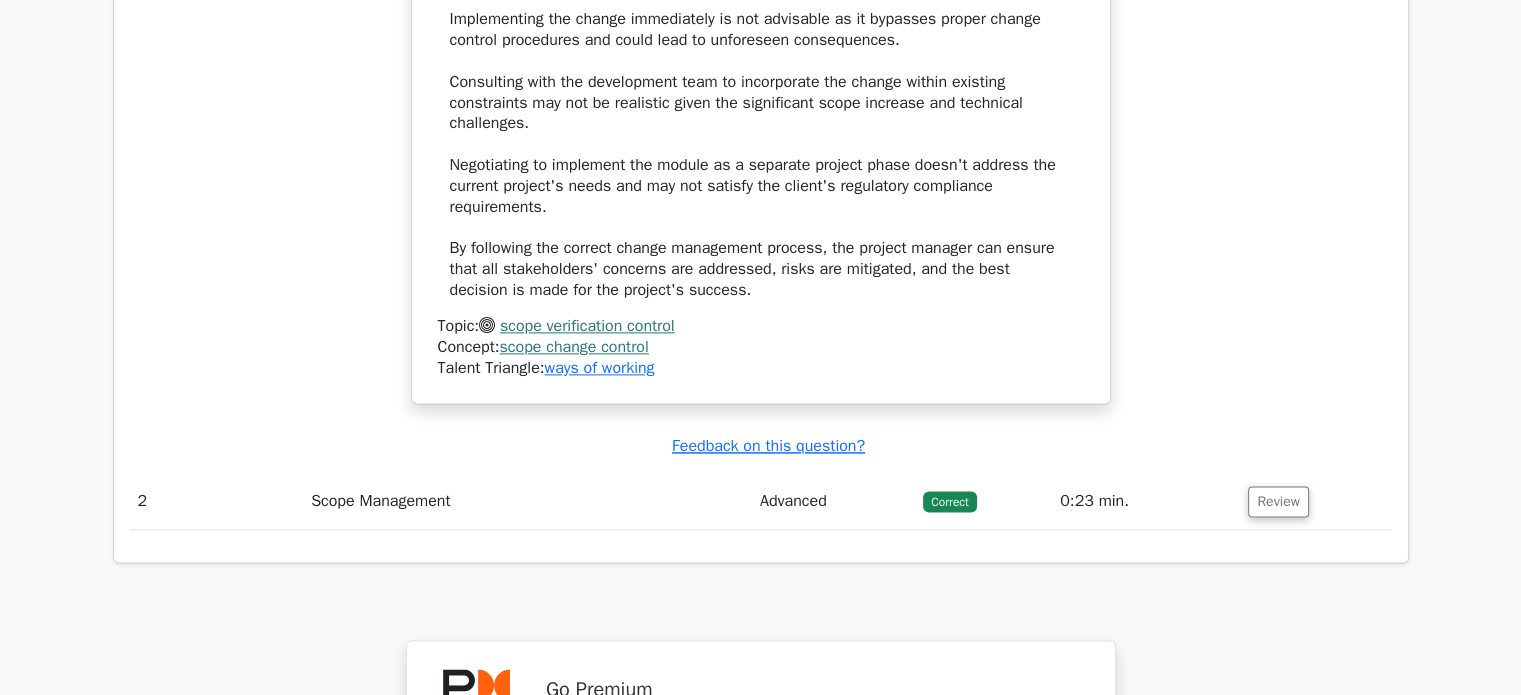 click on "0:23 min." at bounding box center (1146, 501) 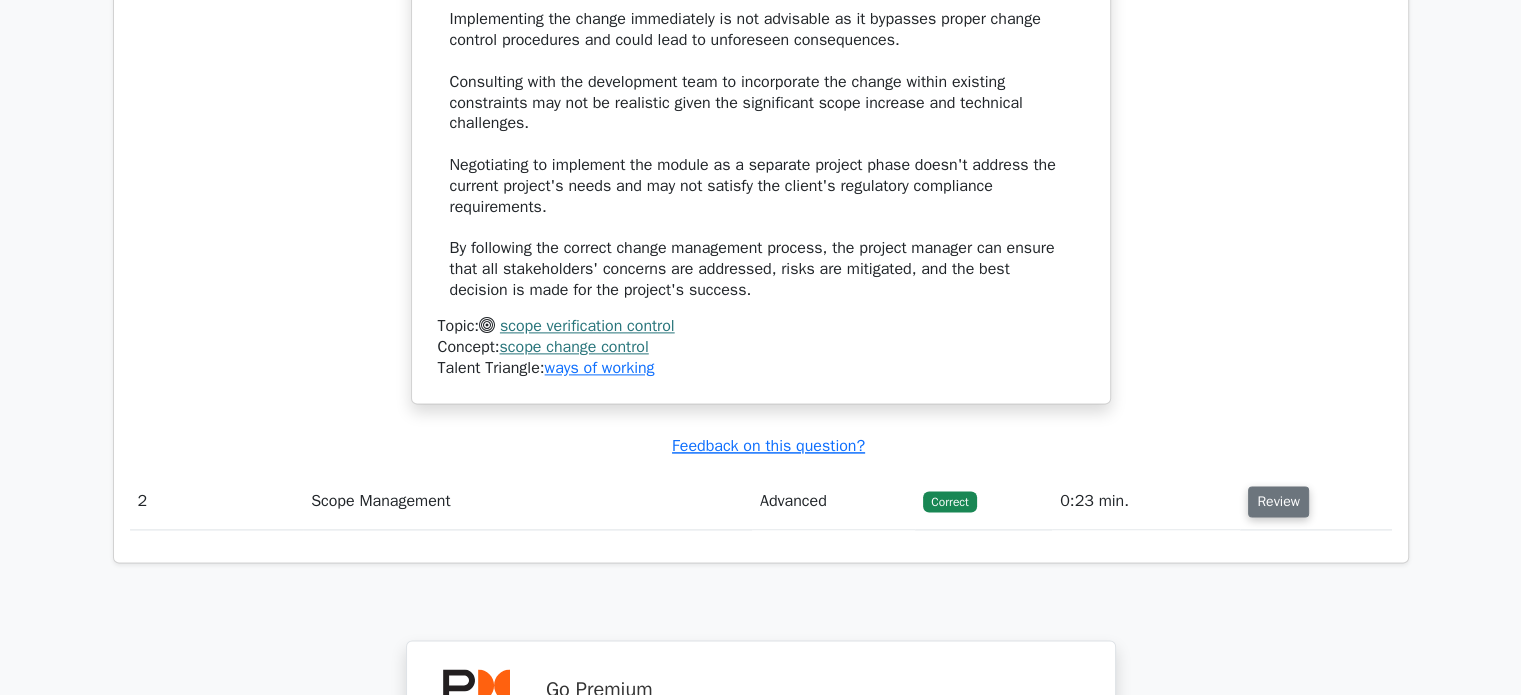 click on "Review" at bounding box center (1278, 501) 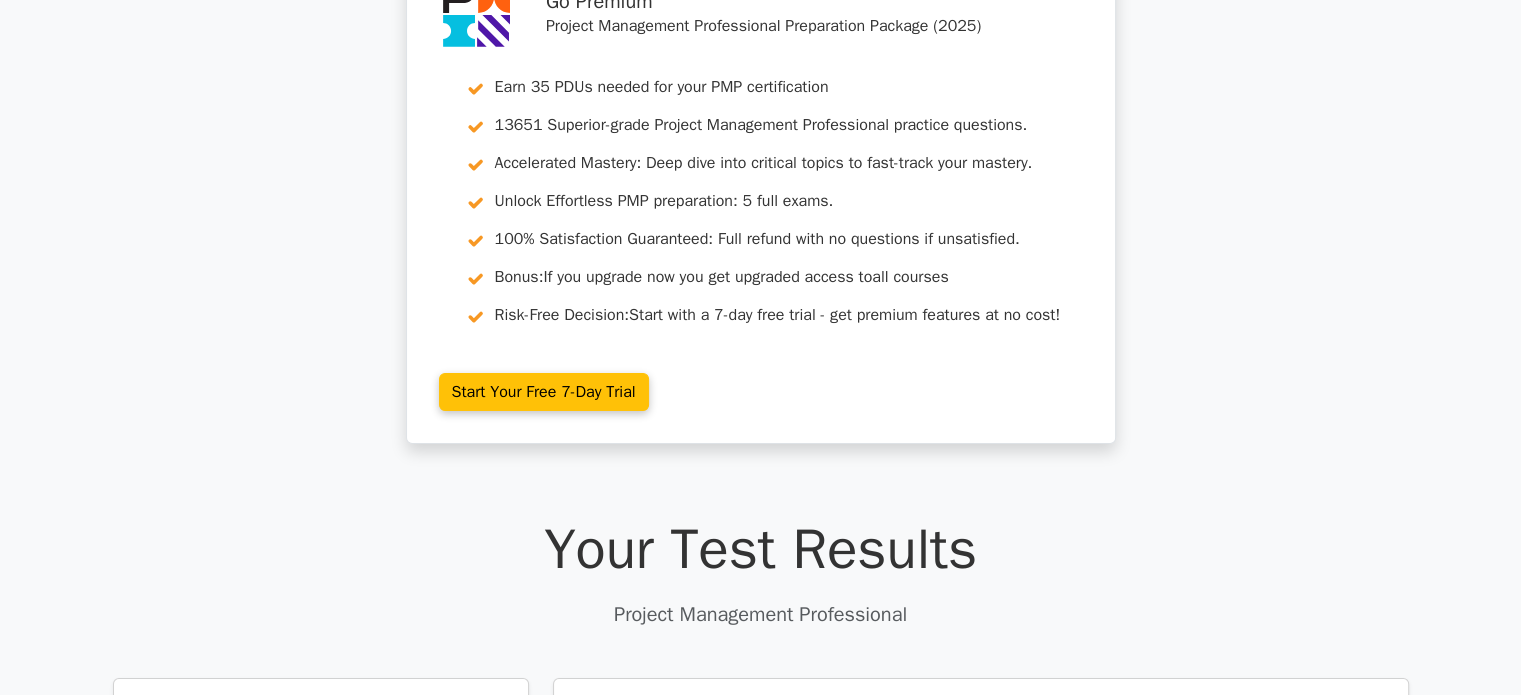 scroll, scrollTop: 0, scrollLeft: 0, axis: both 